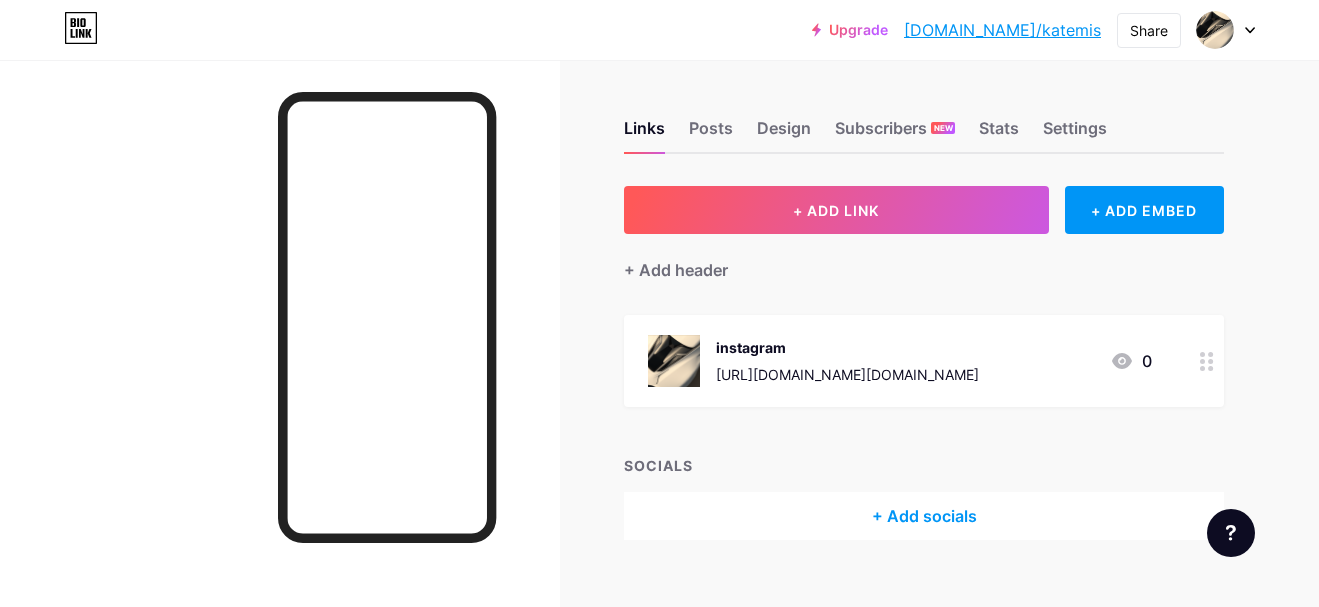scroll, scrollTop: 0, scrollLeft: 0, axis: both 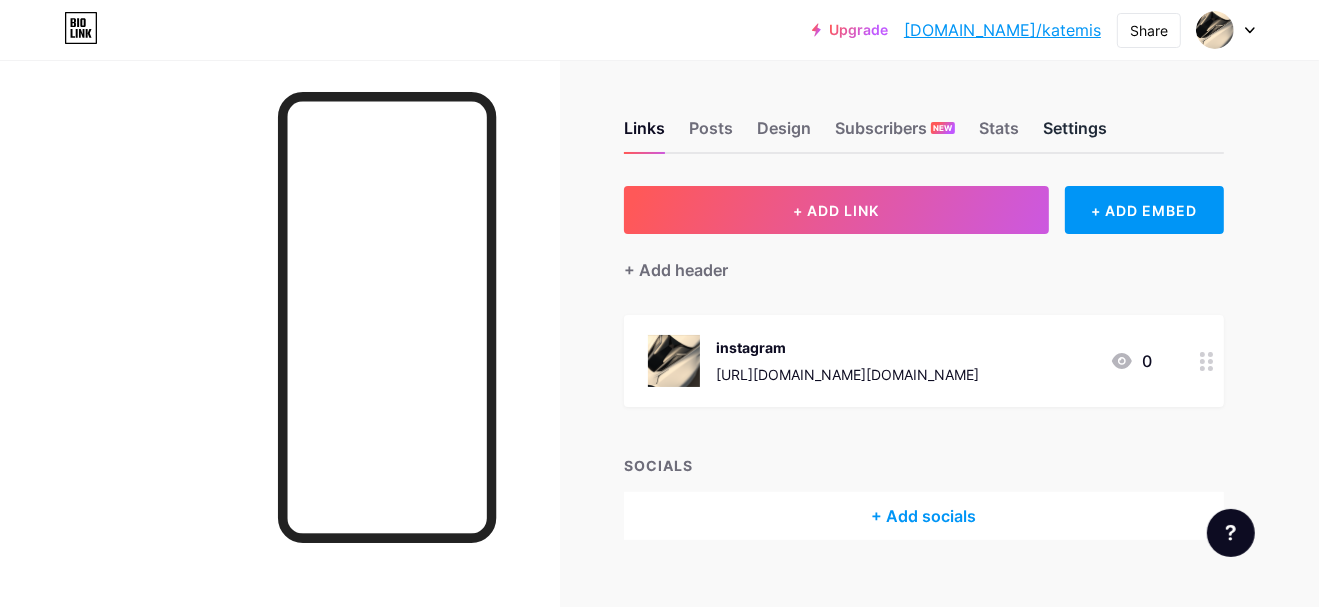click on "Settings" at bounding box center [1075, 134] 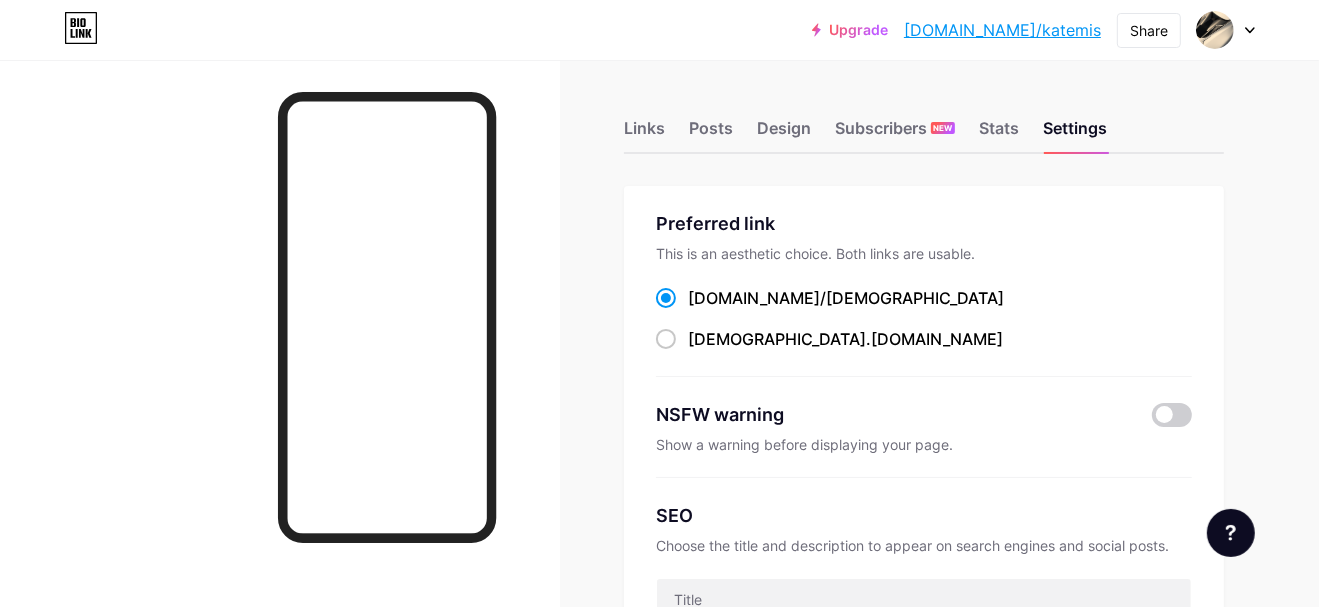 scroll, scrollTop: 266, scrollLeft: 0, axis: vertical 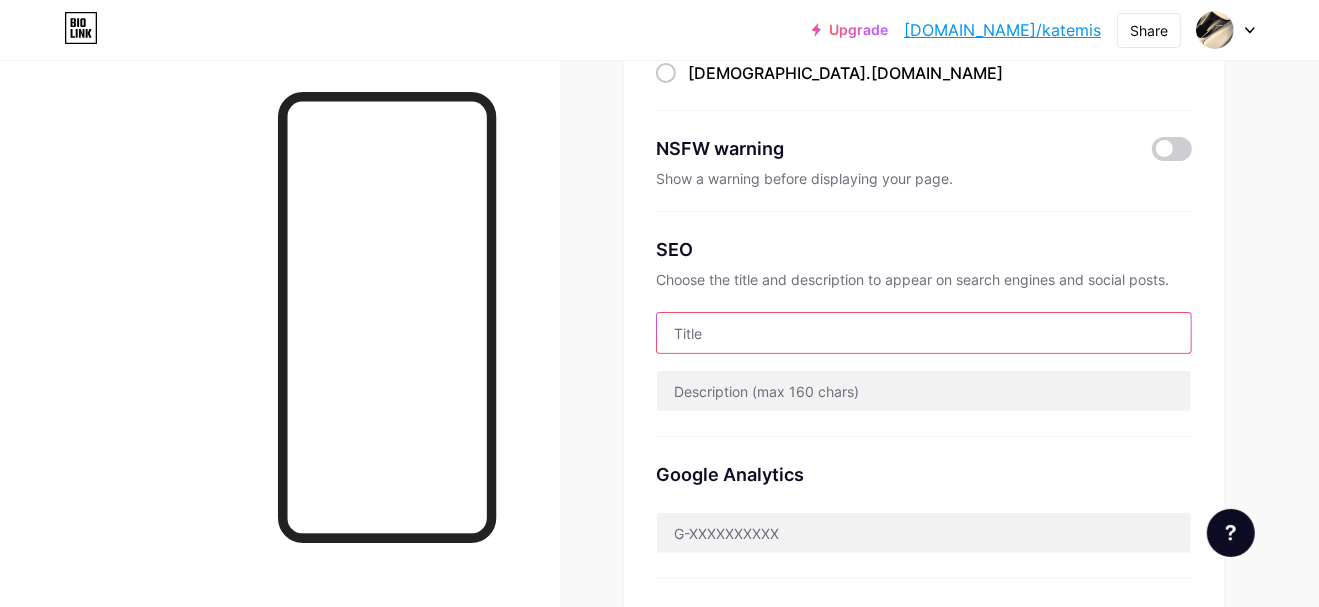 click at bounding box center [924, 333] 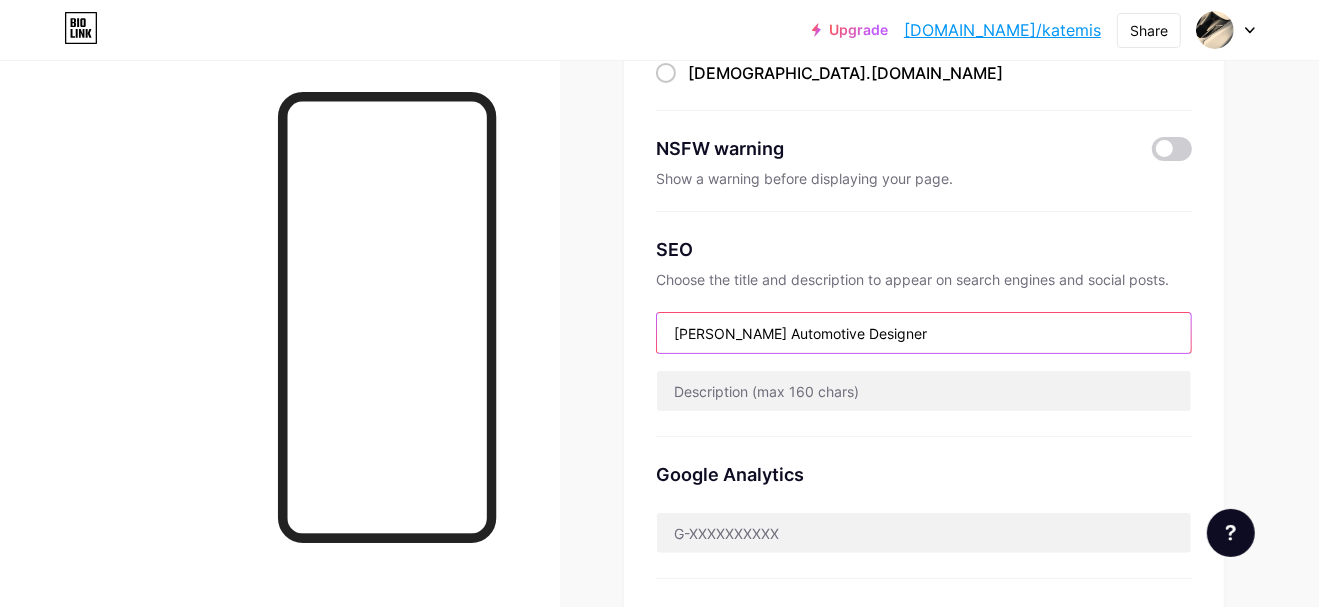 type on "[PERSON_NAME] Automotive Designer" 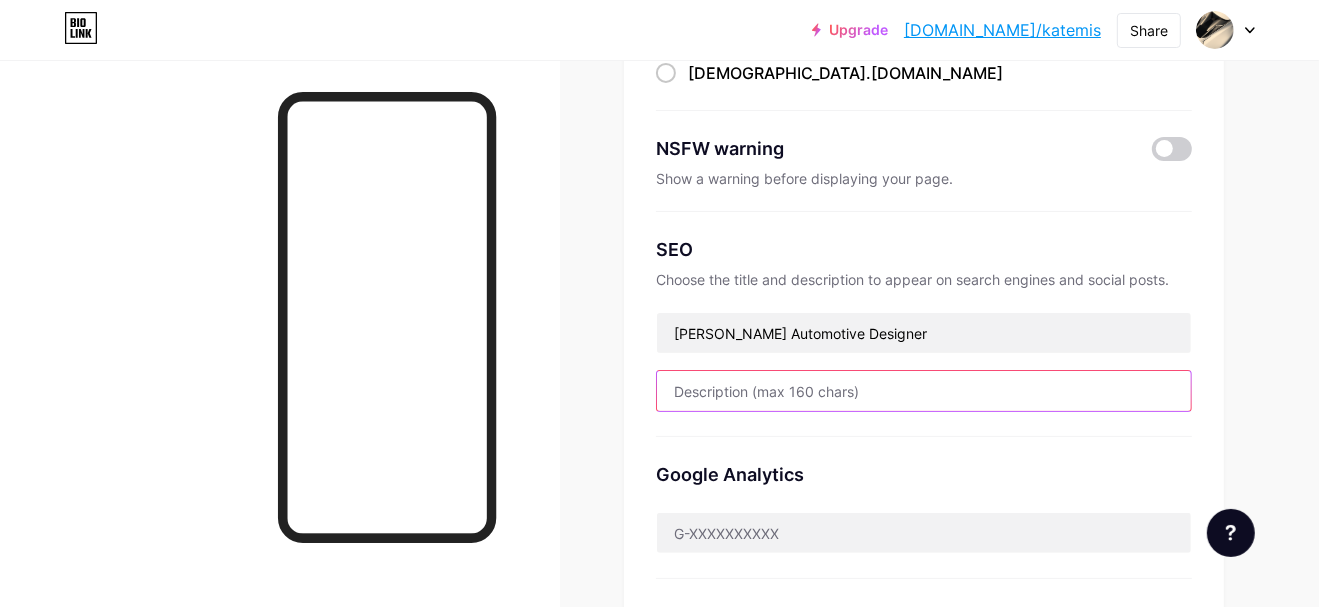 click at bounding box center [924, 391] 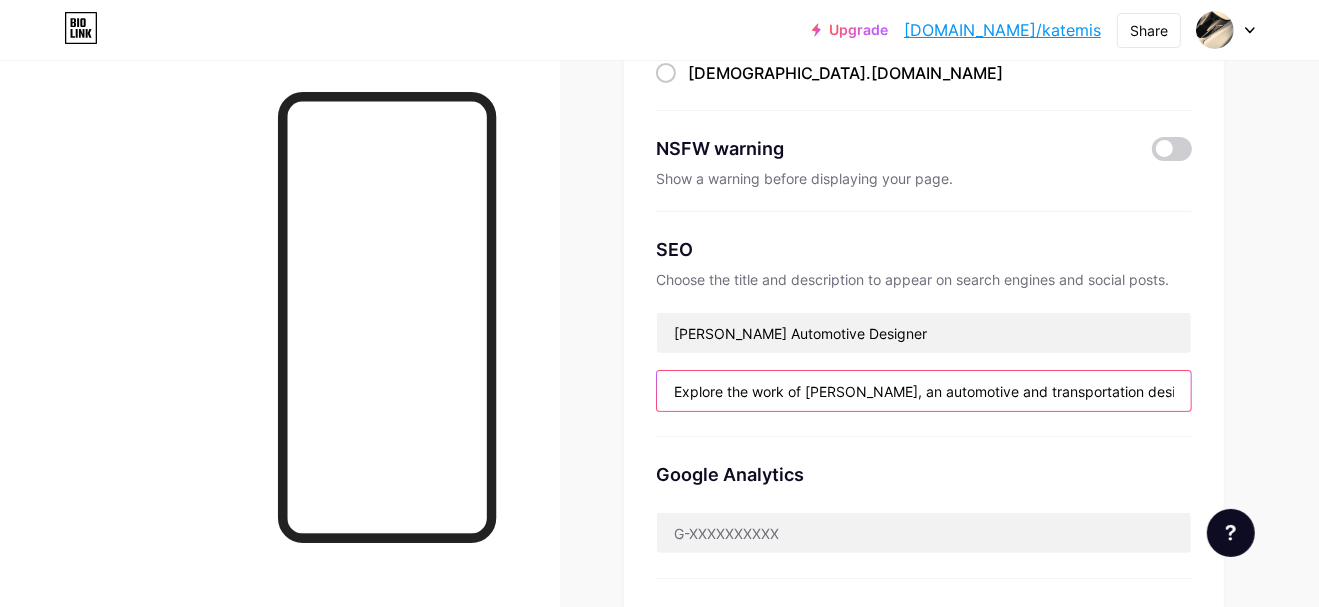 scroll, scrollTop: 0, scrollLeft: 569, axis: horizontal 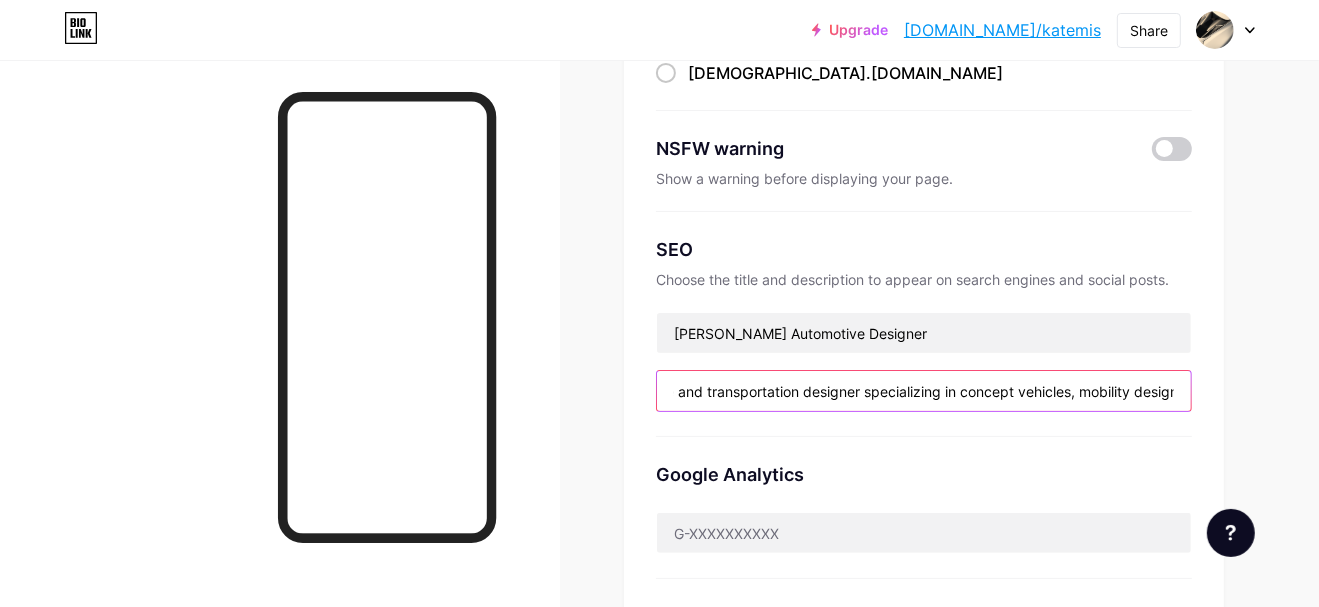 click on "Explore the work of [PERSON_NAME], an automotive and transportation designer specializing in concept vehicles, mobility design, and advanced sketching. View" at bounding box center (924, 391) 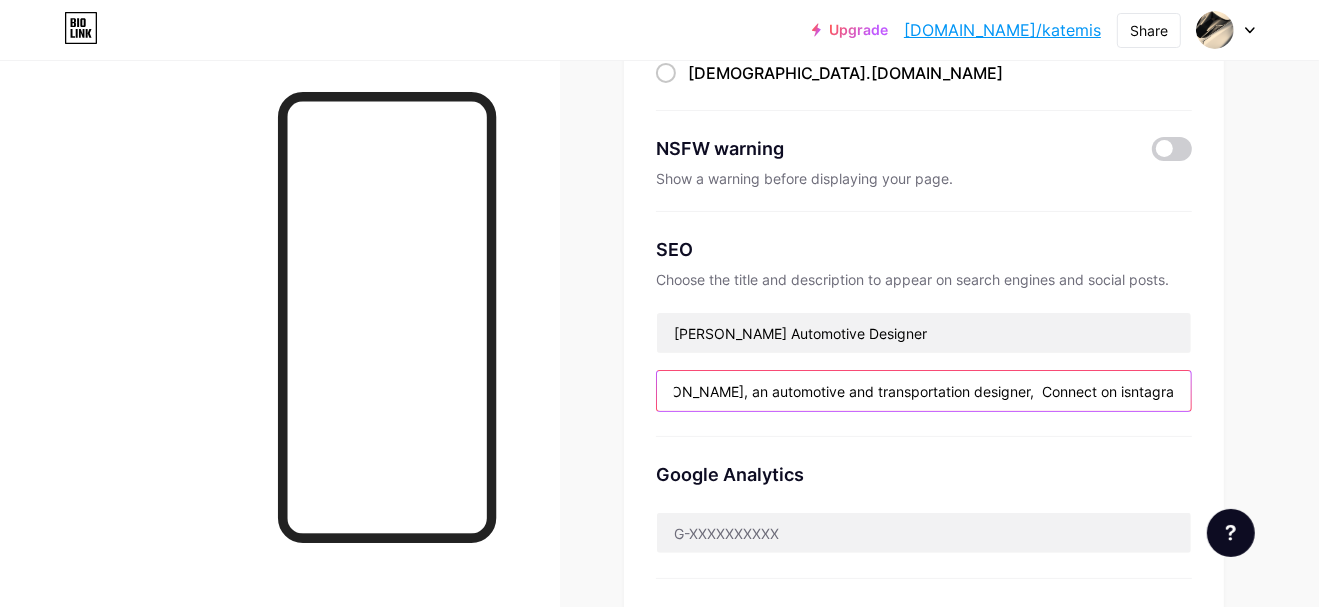 scroll, scrollTop: 0, scrollLeft: 196, axis: horizontal 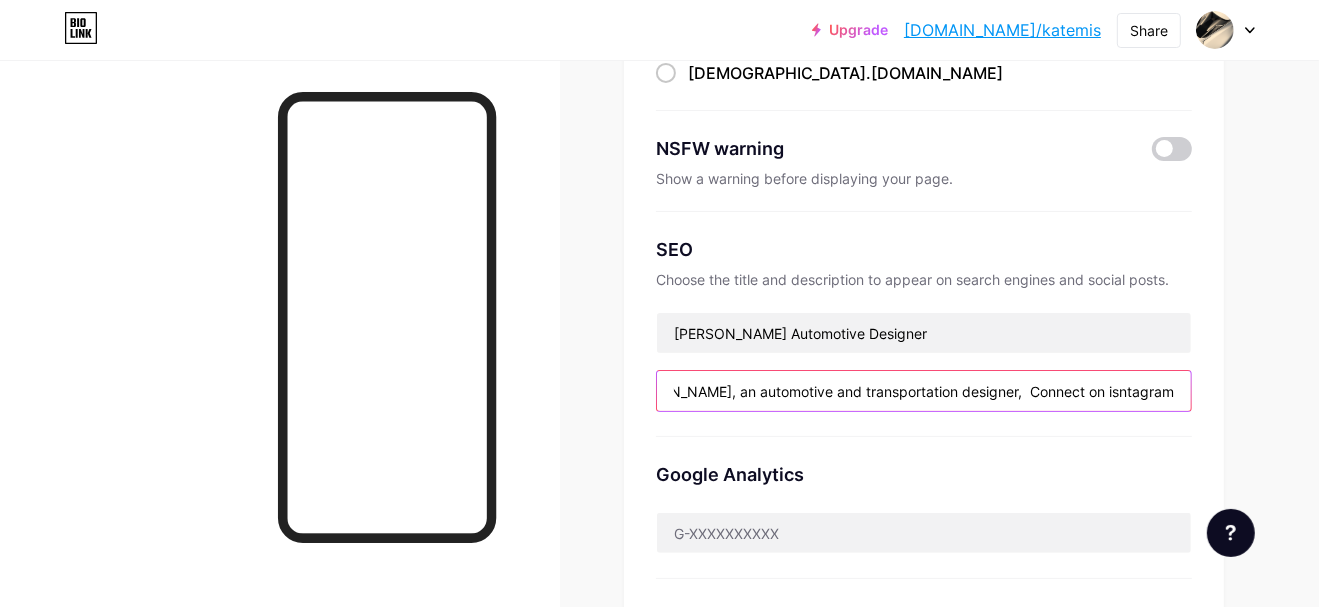 drag, startPoint x: 1158, startPoint y: 386, endPoint x: 1271, endPoint y: 391, distance: 113.110565 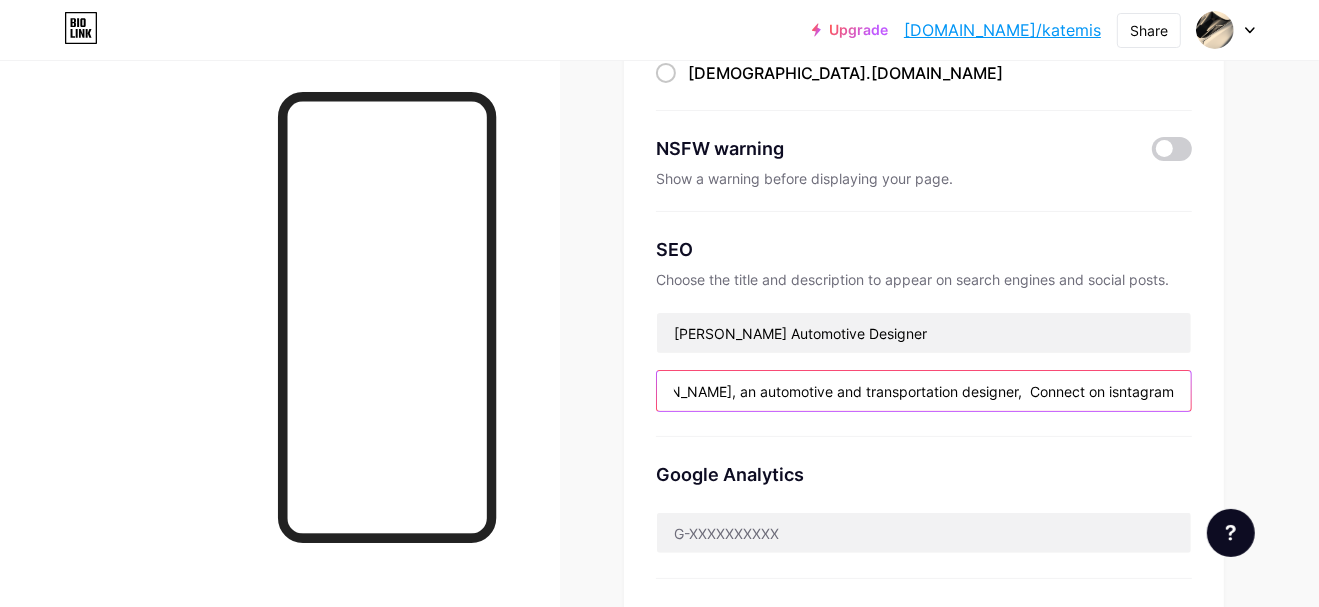 paste on "[URL][DOMAIN_NAME][DOMAIN_NAME]" 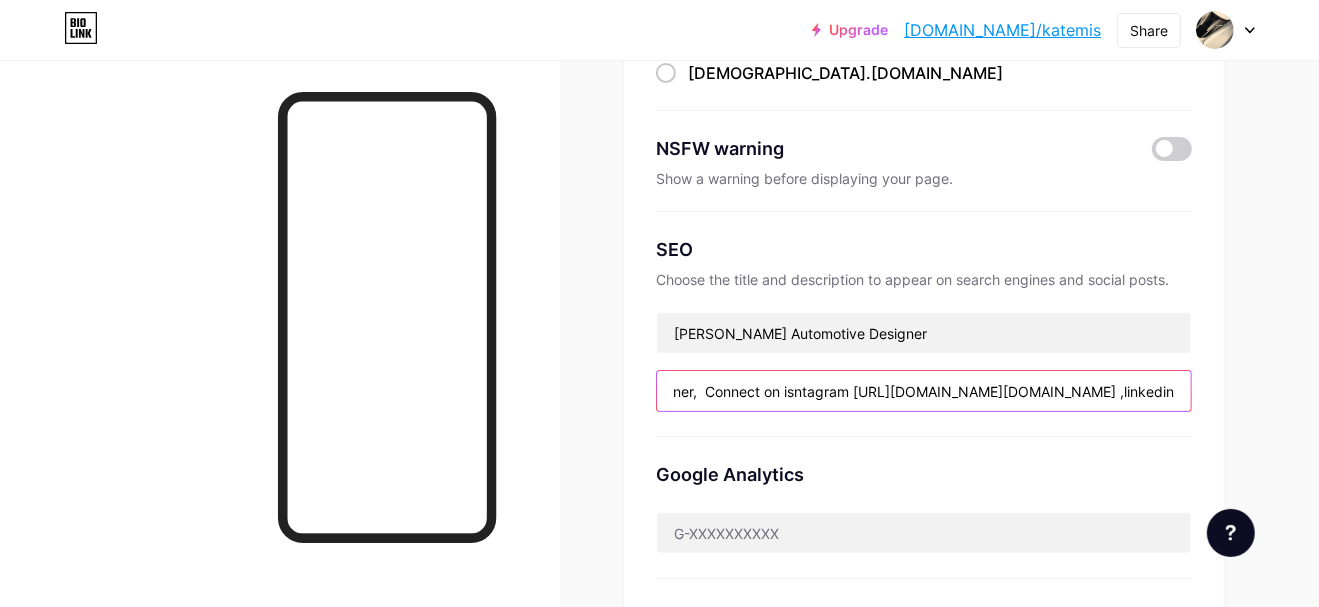 scroll, scrollTop: 0, scrollLeft: 543, axis: horizontal 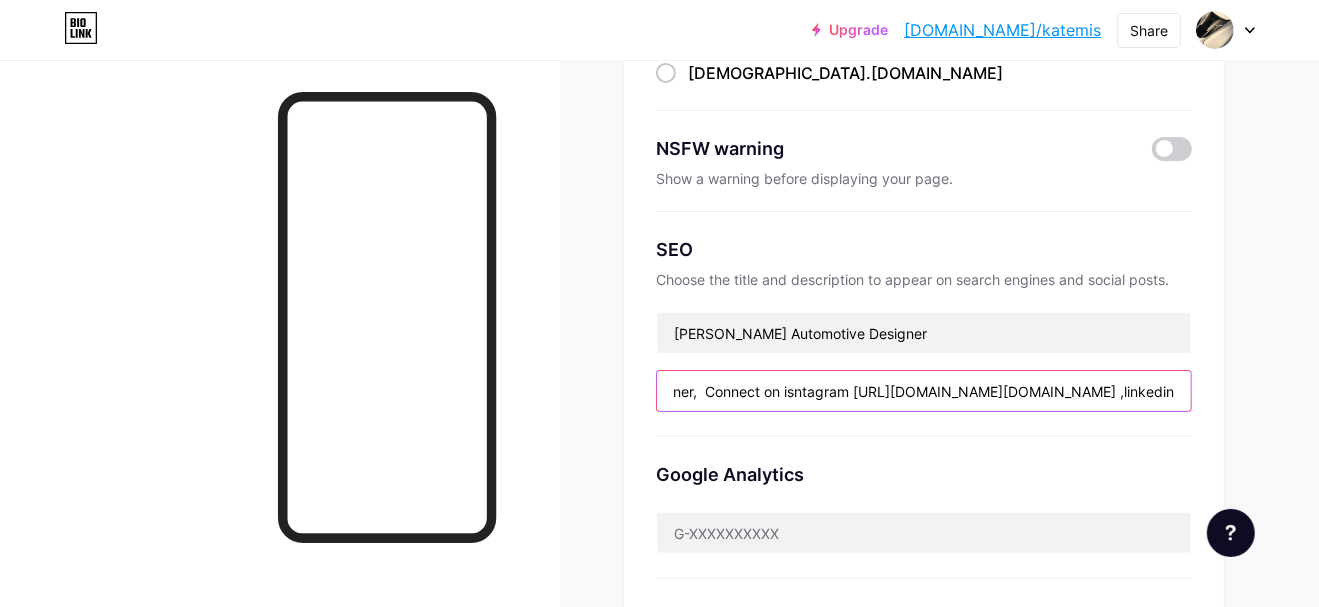 drag, startPoint x: 1164, startPoint y: 391, endPoint x: 1269, endPoint y: 392, distance: 105.00476 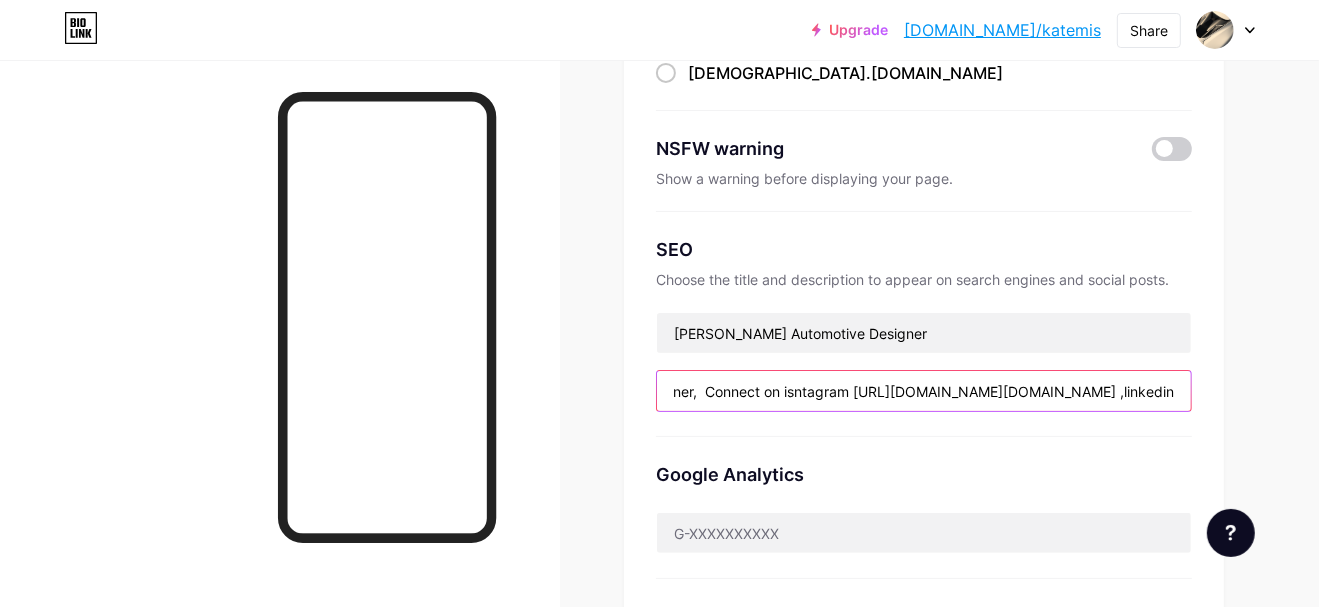 paste on "https" 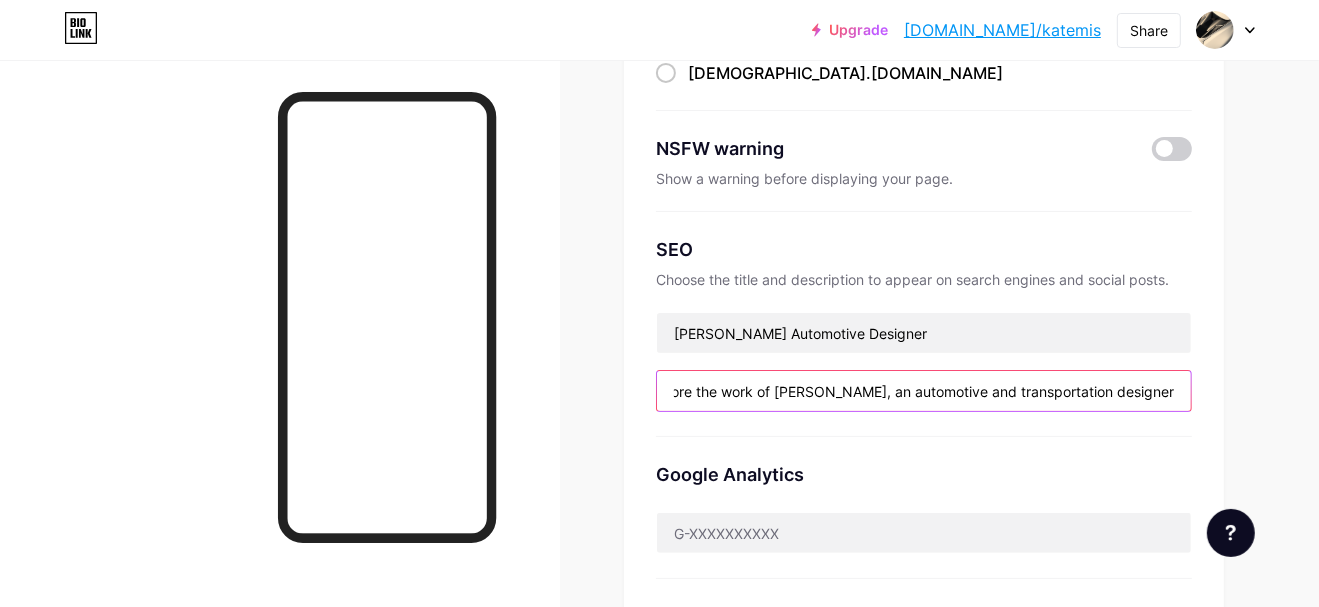 scroll, scrollTop: 0, scrollLeft: 39, axis: horizontal 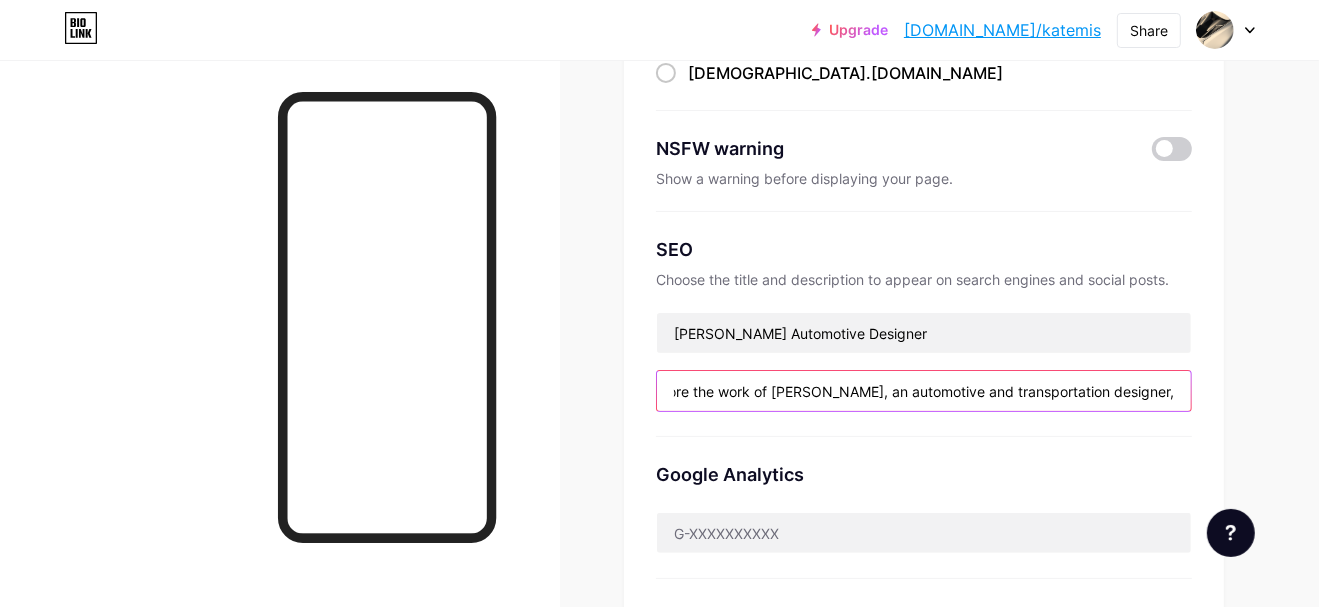 paste on "[URL][DOMAIN_NAME][PERSON_NAME]" 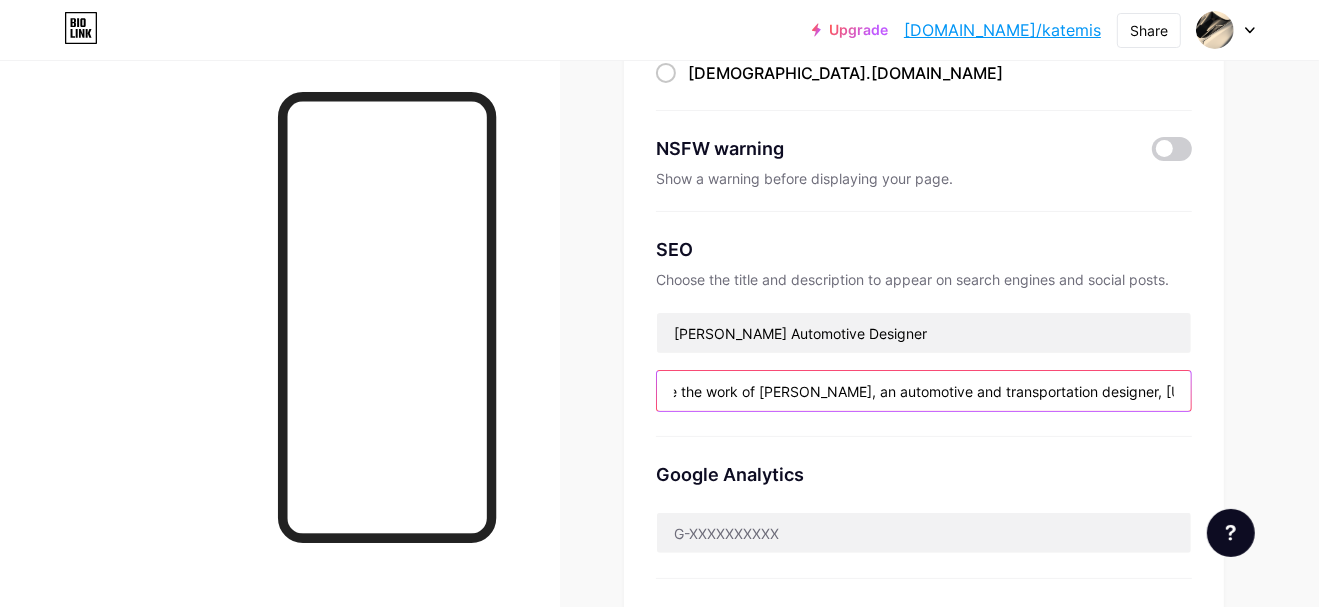 scroll, scrollTop: 0, scrollLeft: 435, axis: horizontal 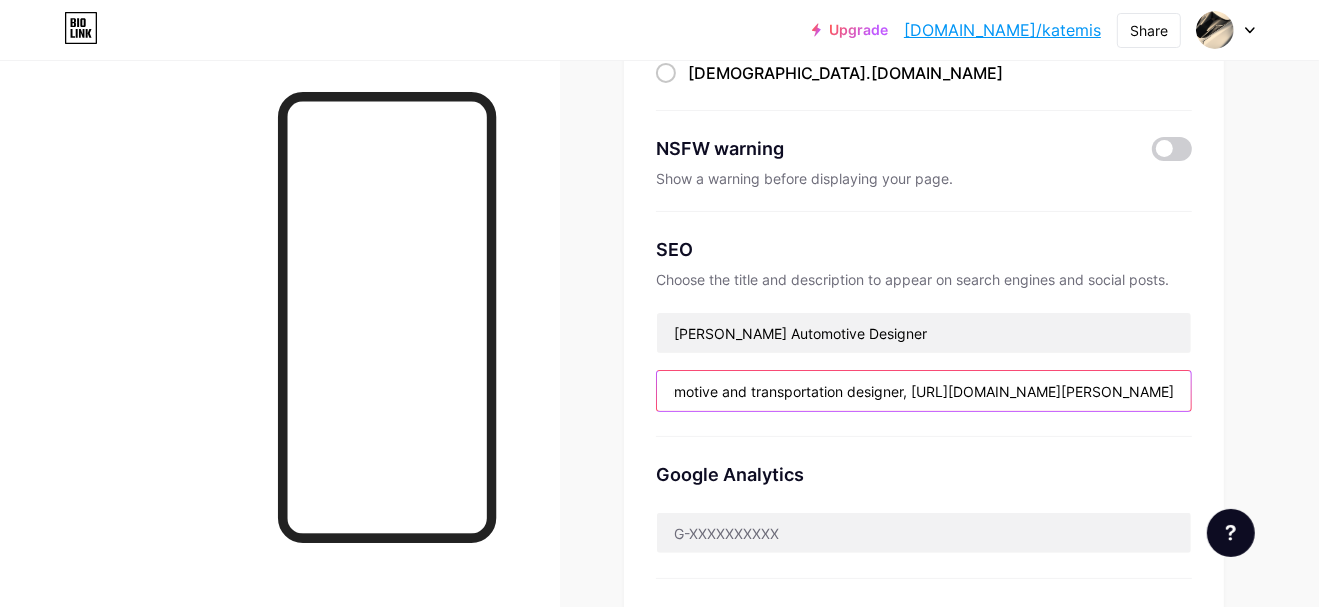 drag, startPoint x: 1180, startPoint y: 383, endPoint x: 784, endPoint y: 423, distance: 398.01508 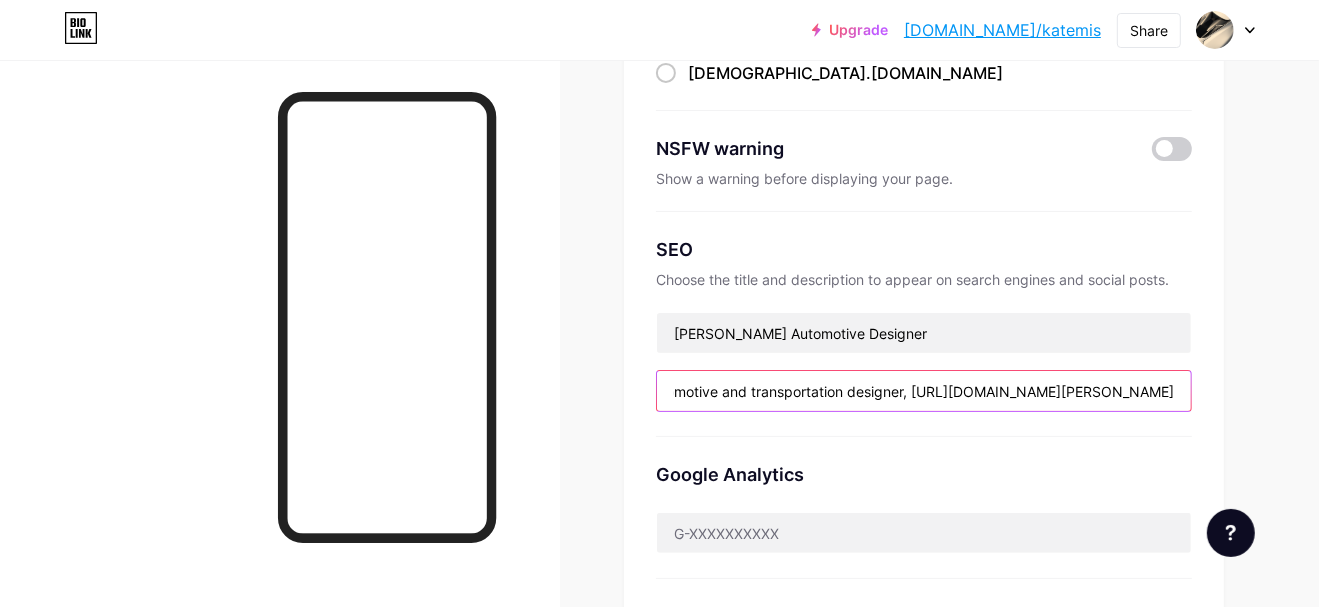 click on "SEO   Choose the title and description to appear on search engines and social posts.   [PERSON_NAME] Automotive Designer     Explore the work of [PERSON_NAME], an automotive and transportation designer, [URL][DOMAIN_NAME][PERSON_NAME]" at bounding box center (924, 324) 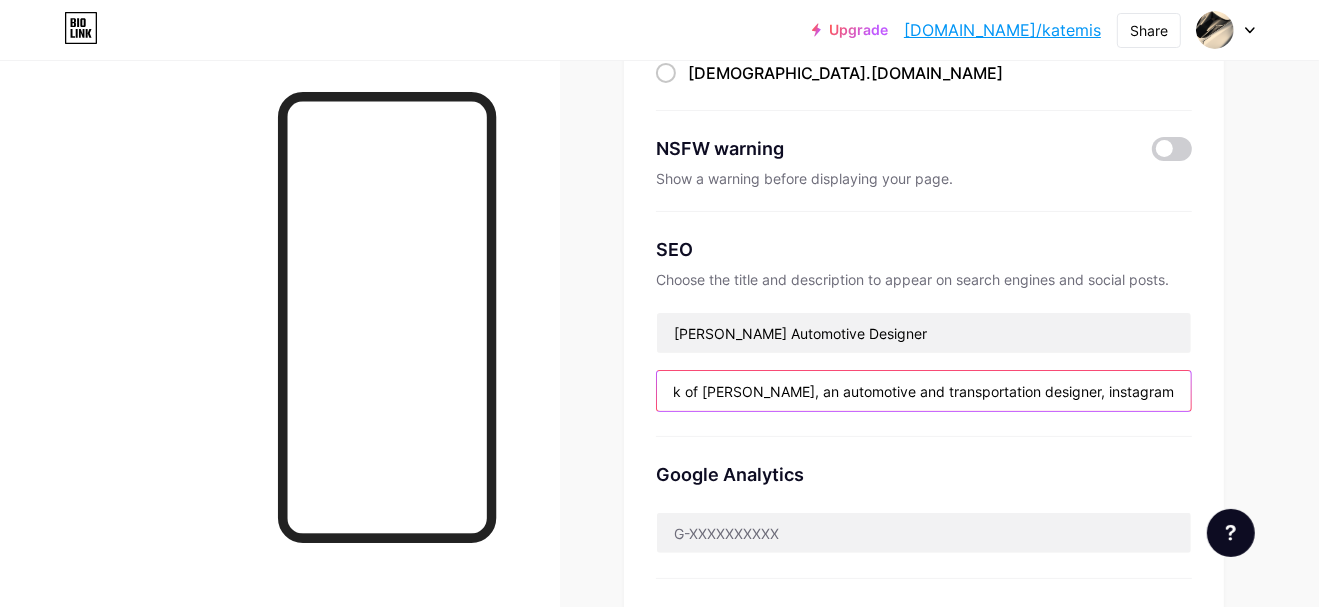scroll, scrollTop: 0, scrollLeft: 116, axis: horizontal 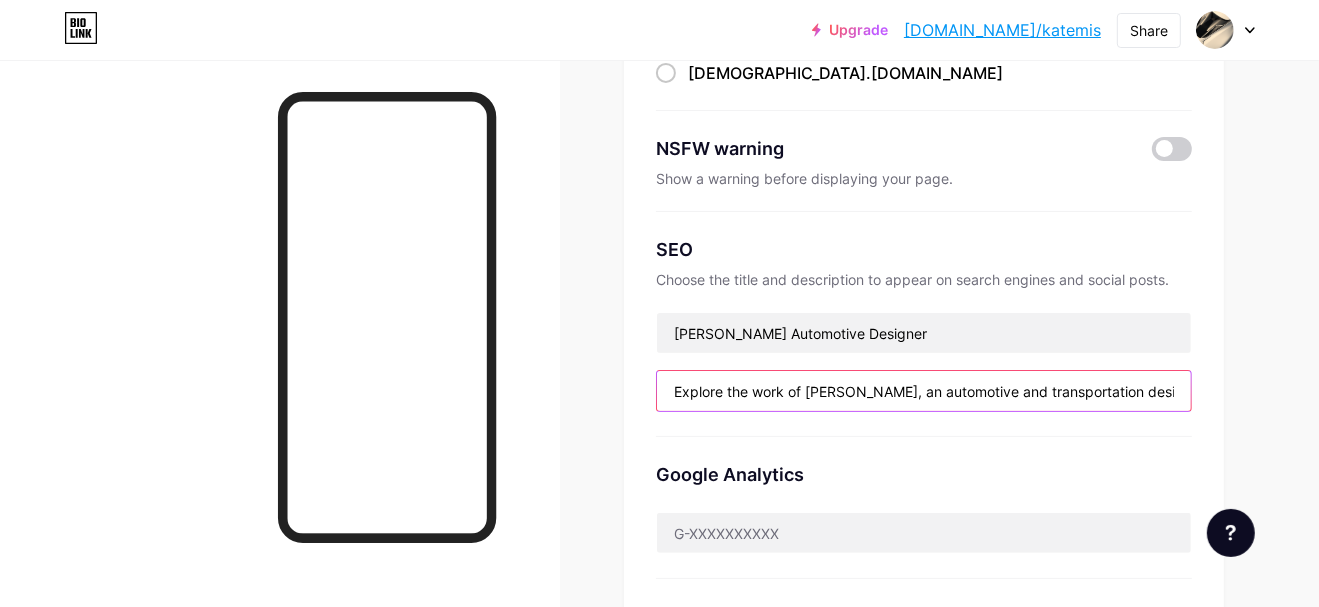 click on "Explore the work of [PERSON_NAME], an automotive and transportation designer, instagram" at bounding box center (924, 391) 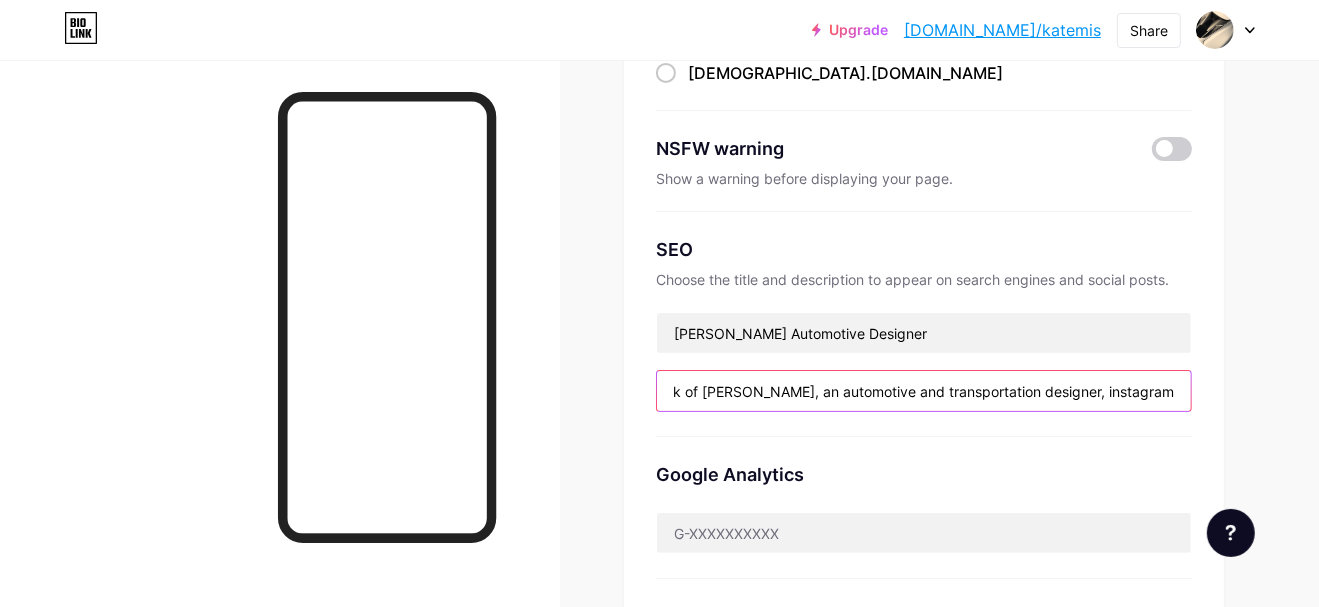 drag, startPoint x: 1197, startPoint y: 387, endPoint x: 1334, endPoint y: 402, distance: 137.81873 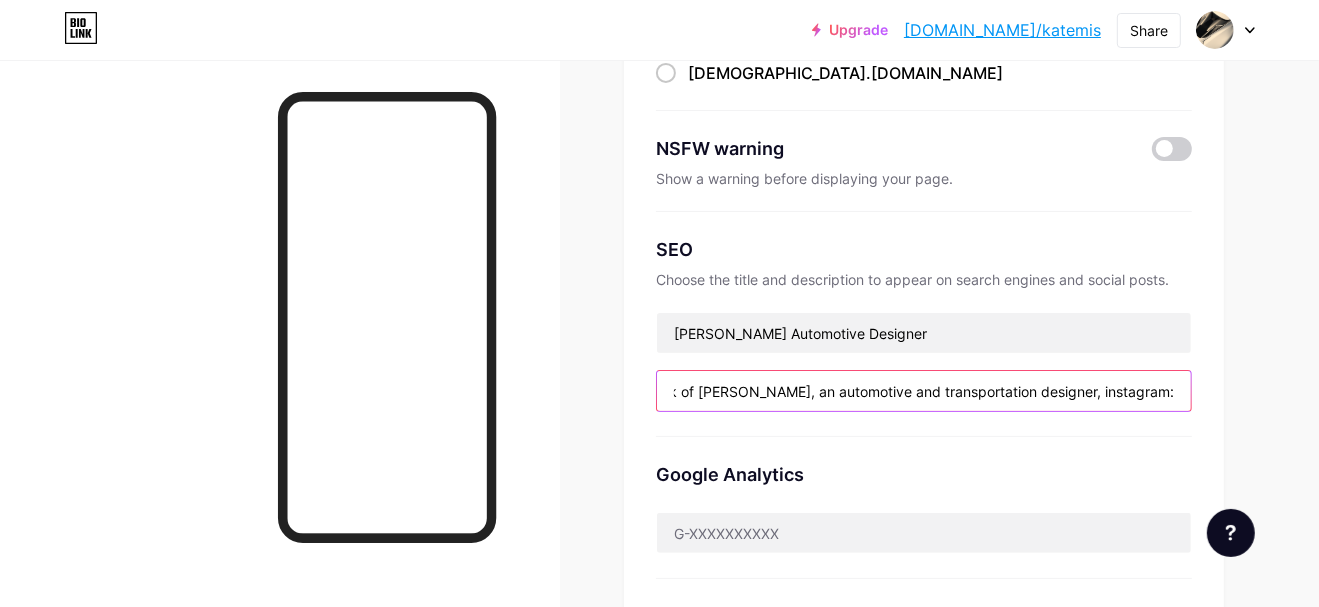 scroll, scrollTop: 0, scrollLeft: 115, axis: horizontal 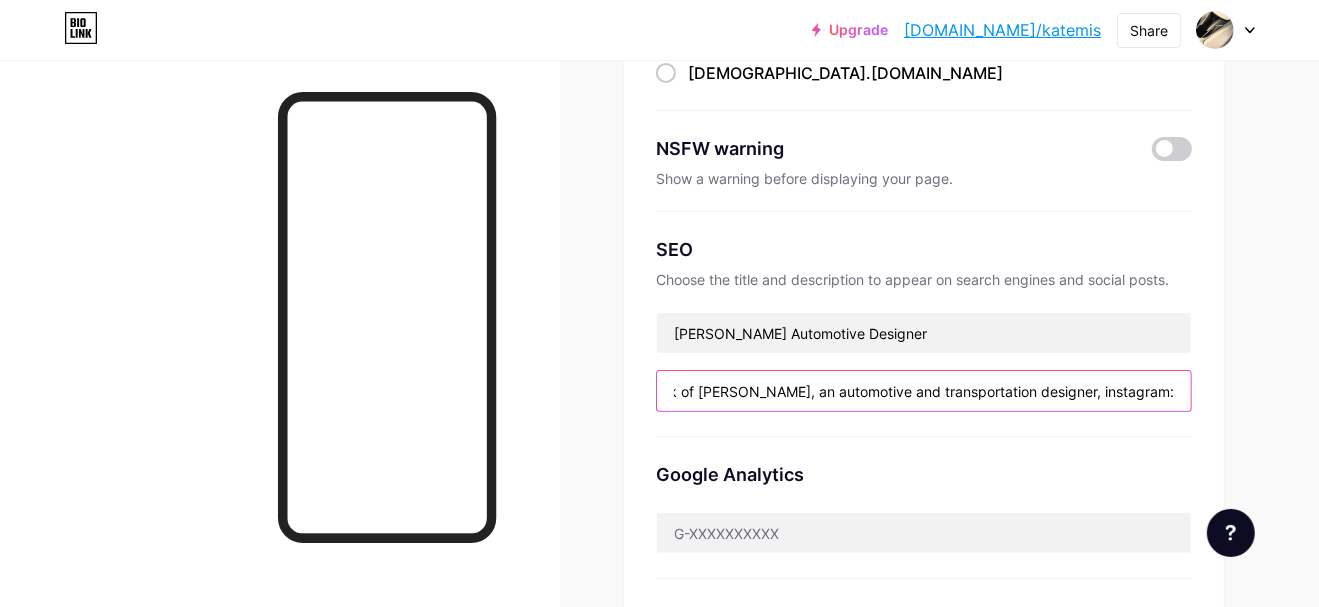 paste on "[URL][DOMAIN_NAME][DOMAIN_NAME]" 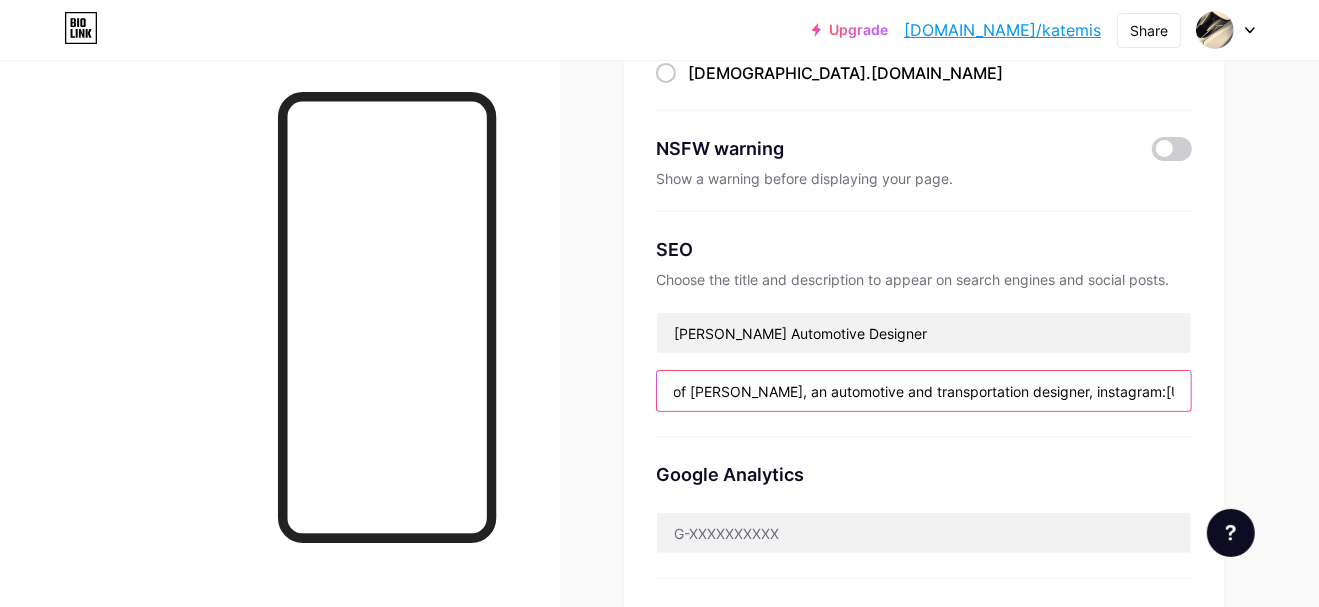 scroll, scrollTop: 0, scrollLeft: 396, axis: horizontal 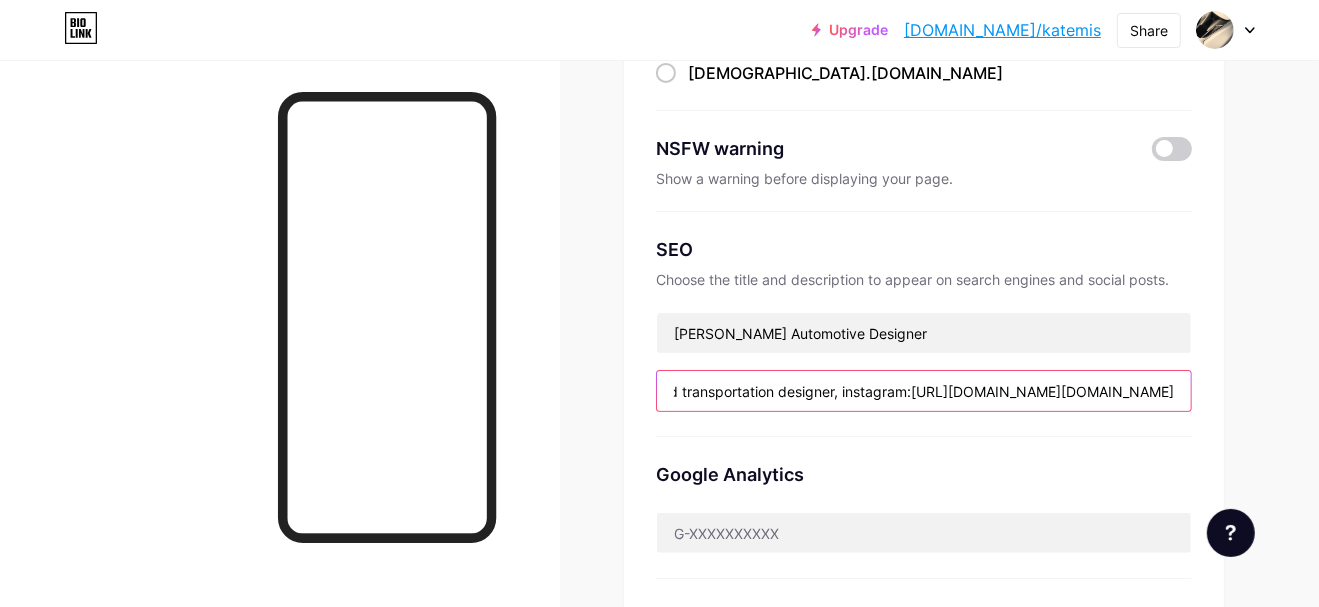 click on "Explore the work of [PERSON_NAME], an automotive and transportation designer, instagram:[URL][DOMAIN_NAME][DOMAIN_NAME]" at bounding box center (924, 391) 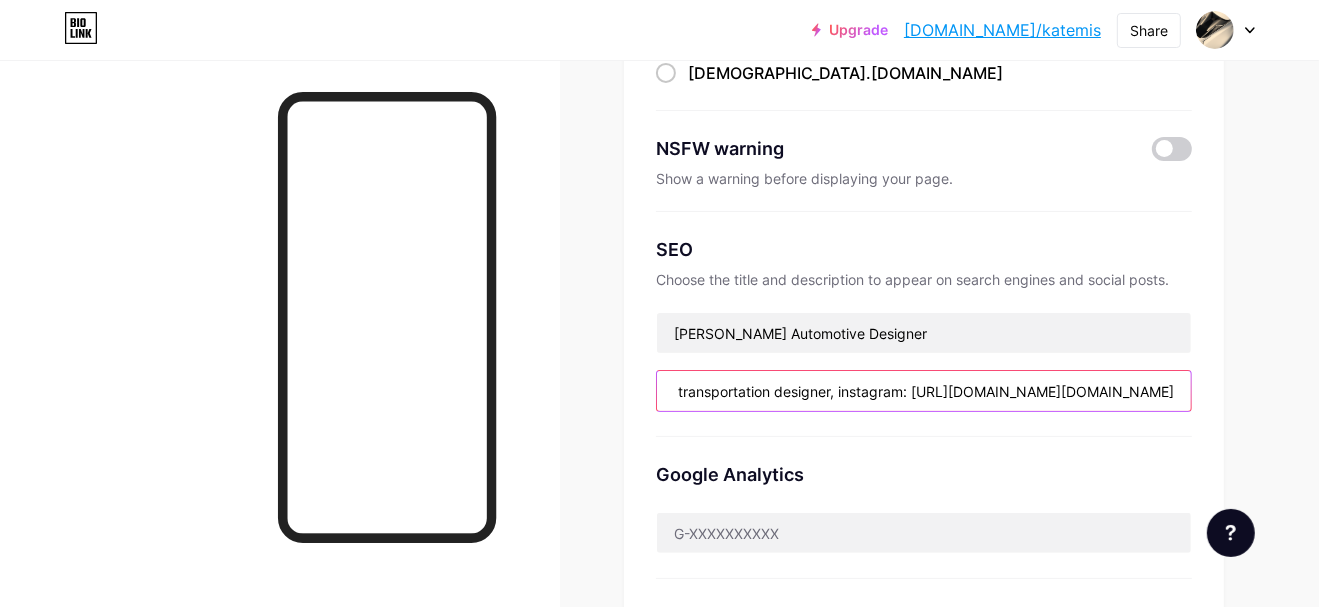 click on "Explore the work of [PERSON_NAME], an automotive and transportation designer, instagram: [URL][DOMAIN_NAME][DOMAIN_NAME]" at bounding box center (924, 391) 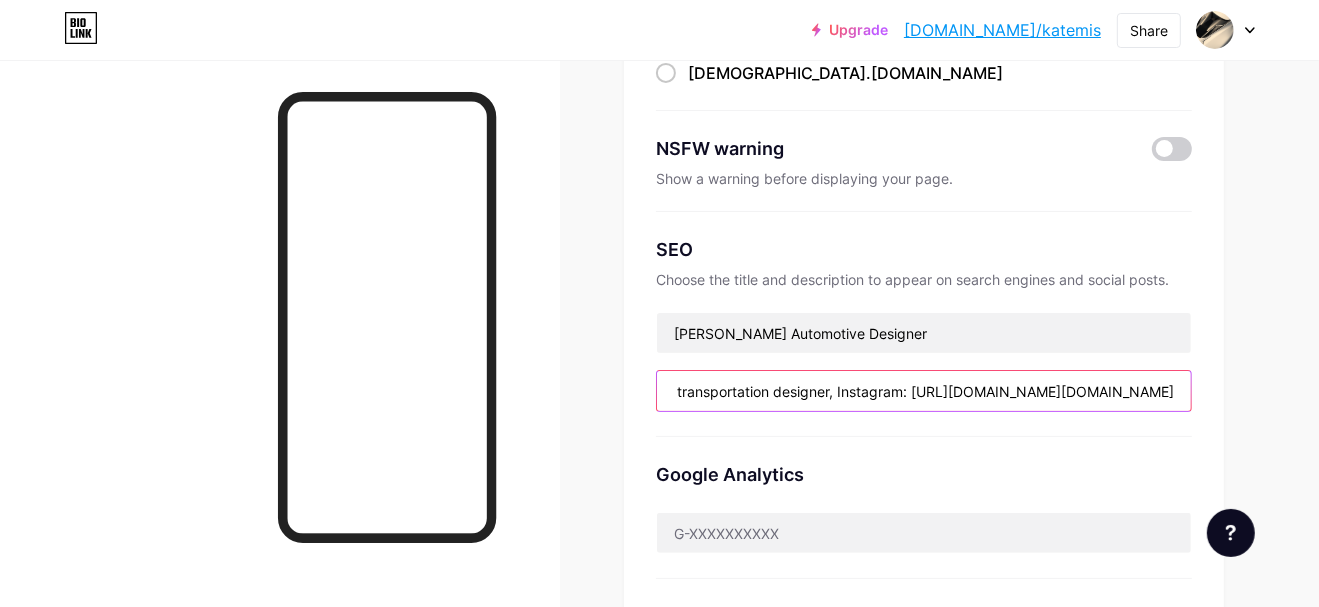 scroll, scrollTop: 0, scrollLeft: 0, axis: both 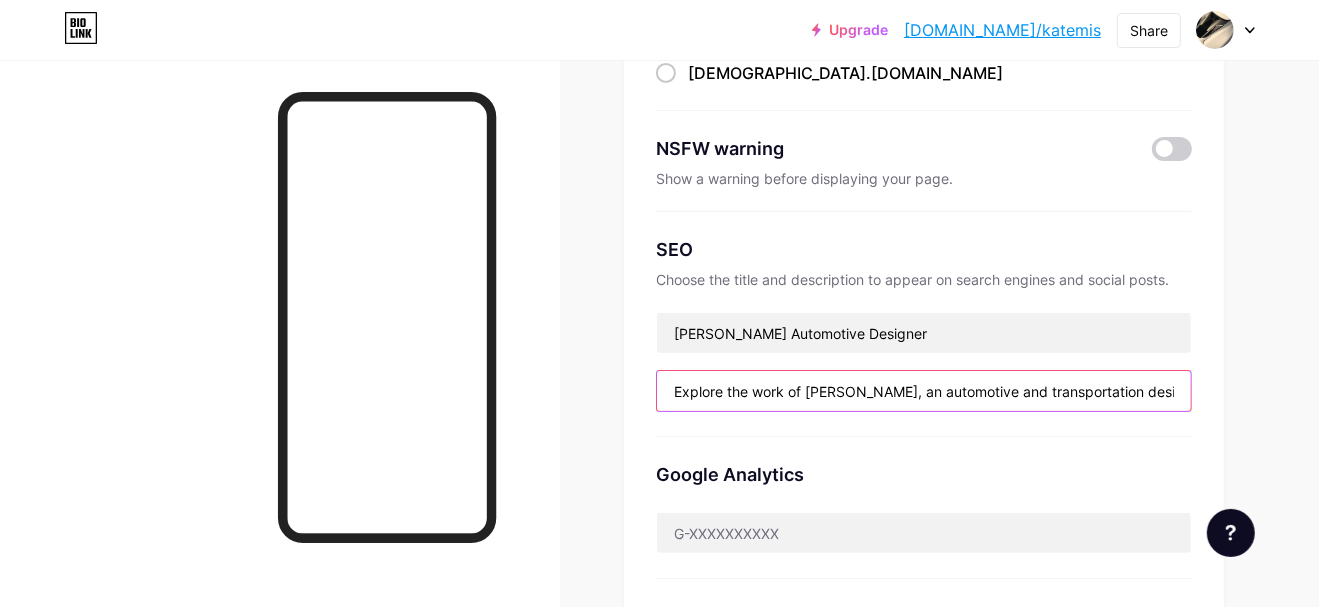 drag, startPoint x: 824, startPoint y: 386, endPoint x: 636, endPoint y: 409, distance: 189.40169 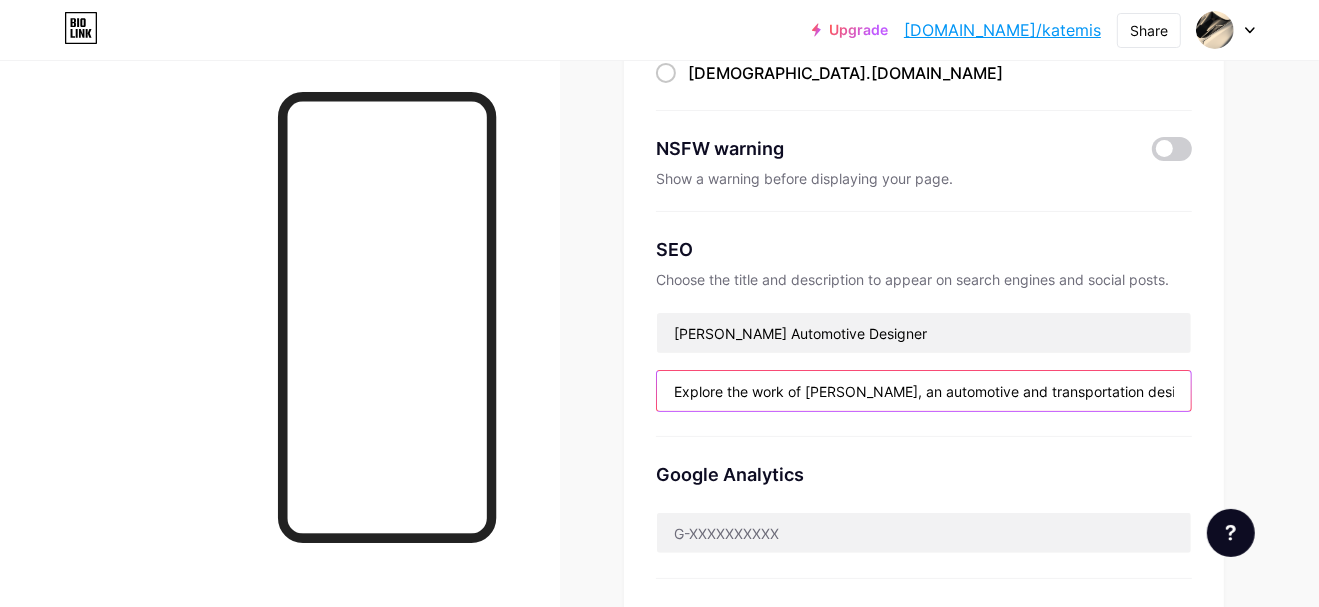 click on "Preferred link   This is an aesthetic choice. Both links are usable.
[DOMAIN_NAME]/ katemis       katemis .[DOMAIN_NAME]
NSFW warning       Show a warning before displaying your page.     SEO   Choose the title and description to appear on search engines and social posts.   [PERSON_NAME] Automotive Designer     Explore the work of [PERSON_NAME], an automotive and transportation designer, Instagram: [URL][DOMAIN_NAME][DOMAIN_NAME]     Google Analytics       My username   [DOMAIN_NAME]/   katemis         Save" at bounding box center [924, 360] 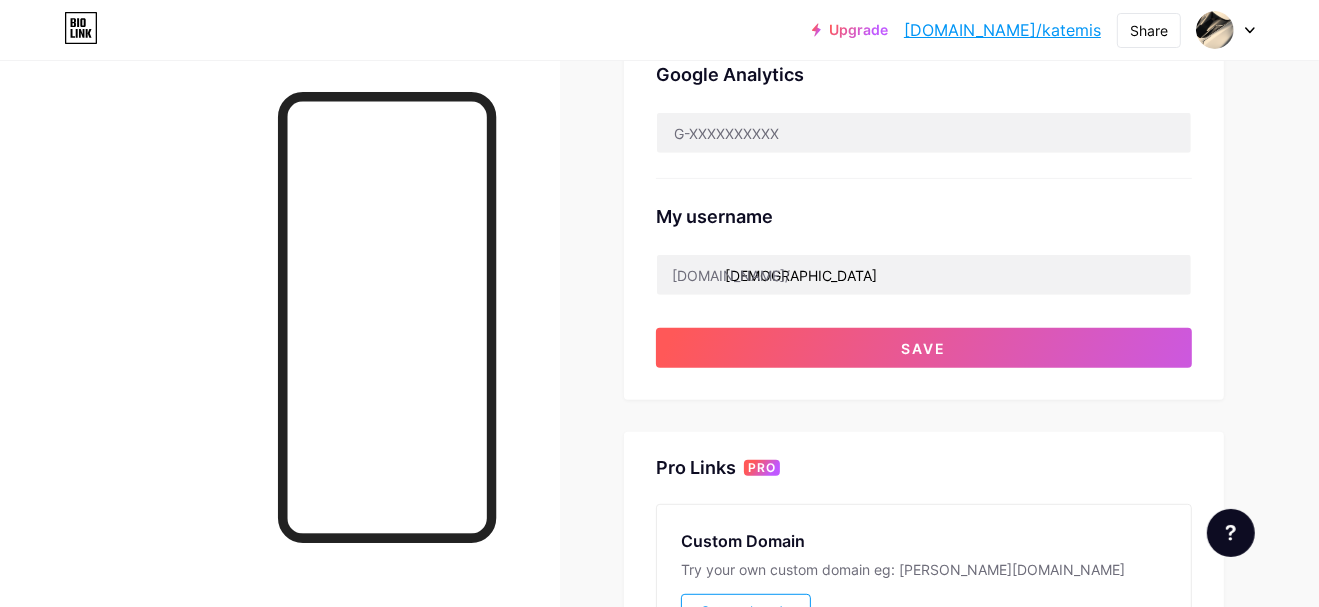 scroll, scrollTop: 666, scrollLeft: 0, axis: vertical 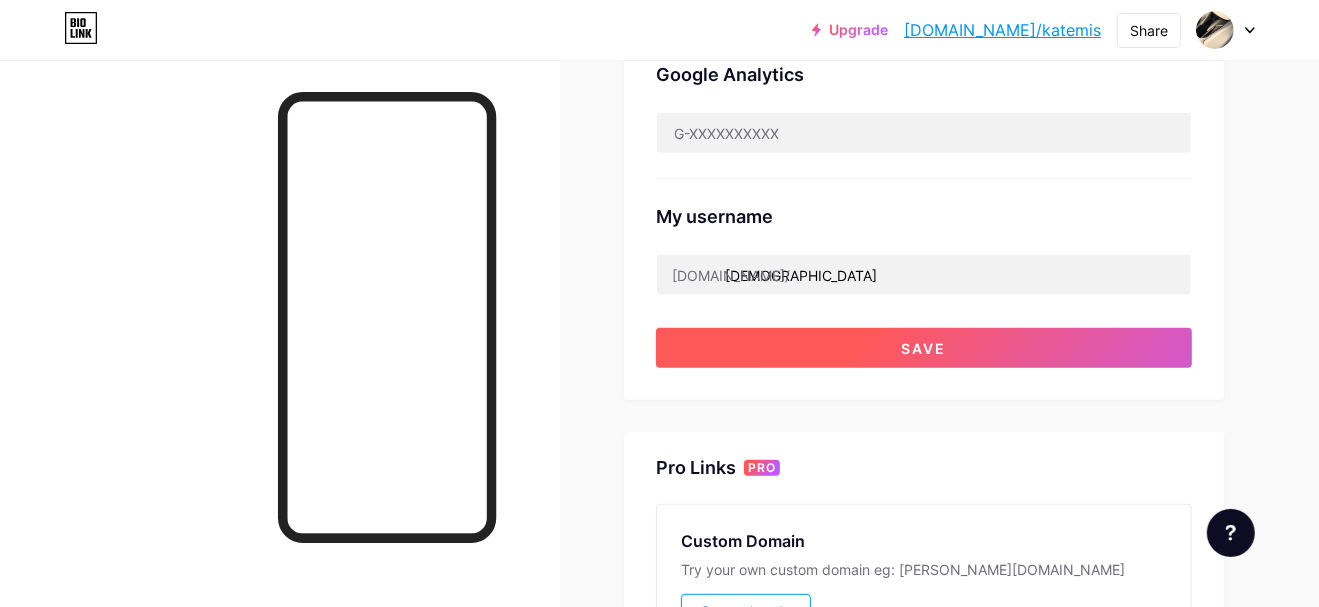 click on "Save" at bounding box center [924, 348] 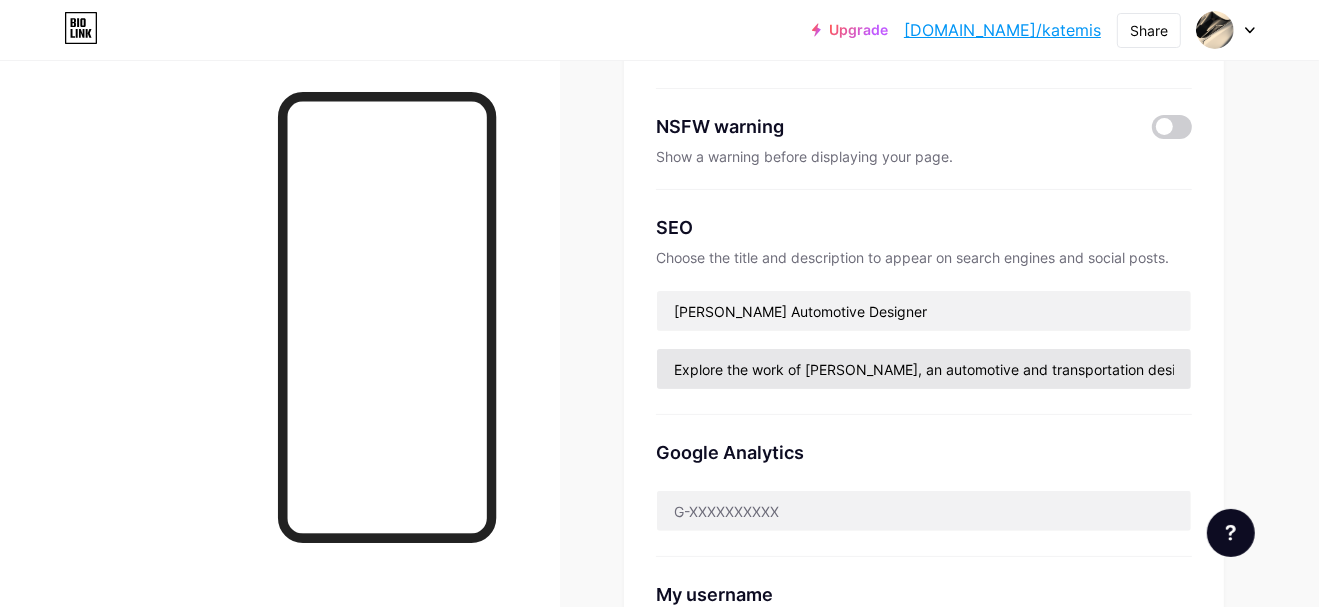 scroll, scrollTop: 266, scrollLeft: 0, axis: vertical 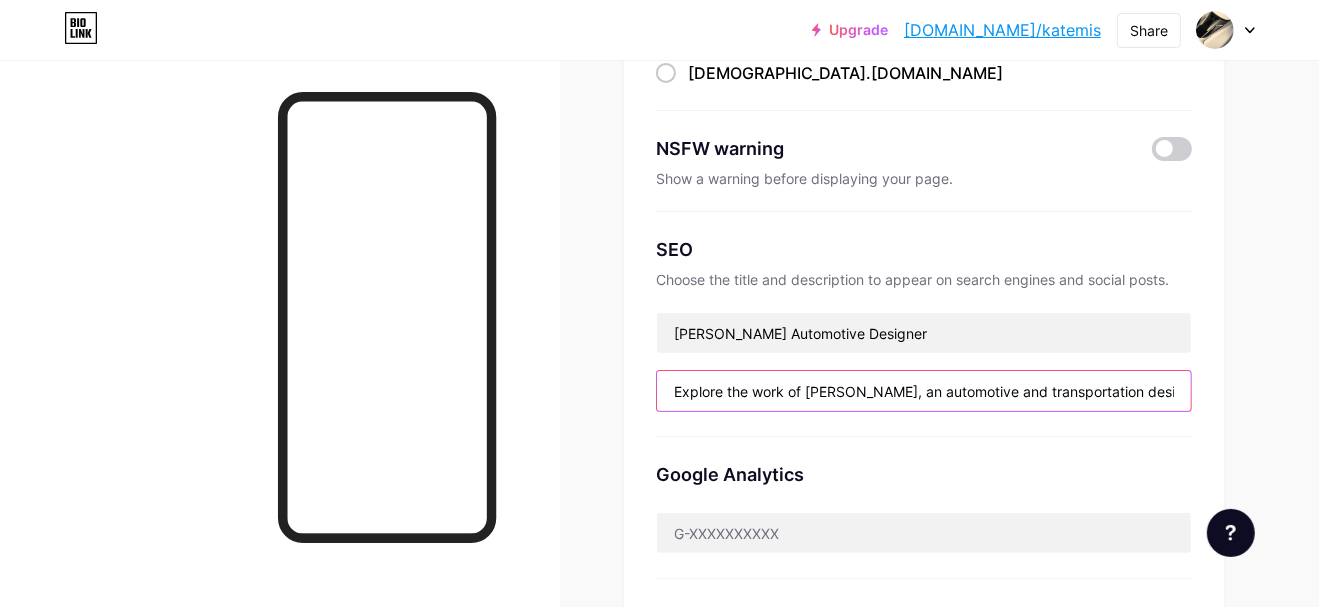 drag, startPoint x: 1156, startPoint y: 386, endPoint x: 1030, endPoint y: 391, distance: 126.09917 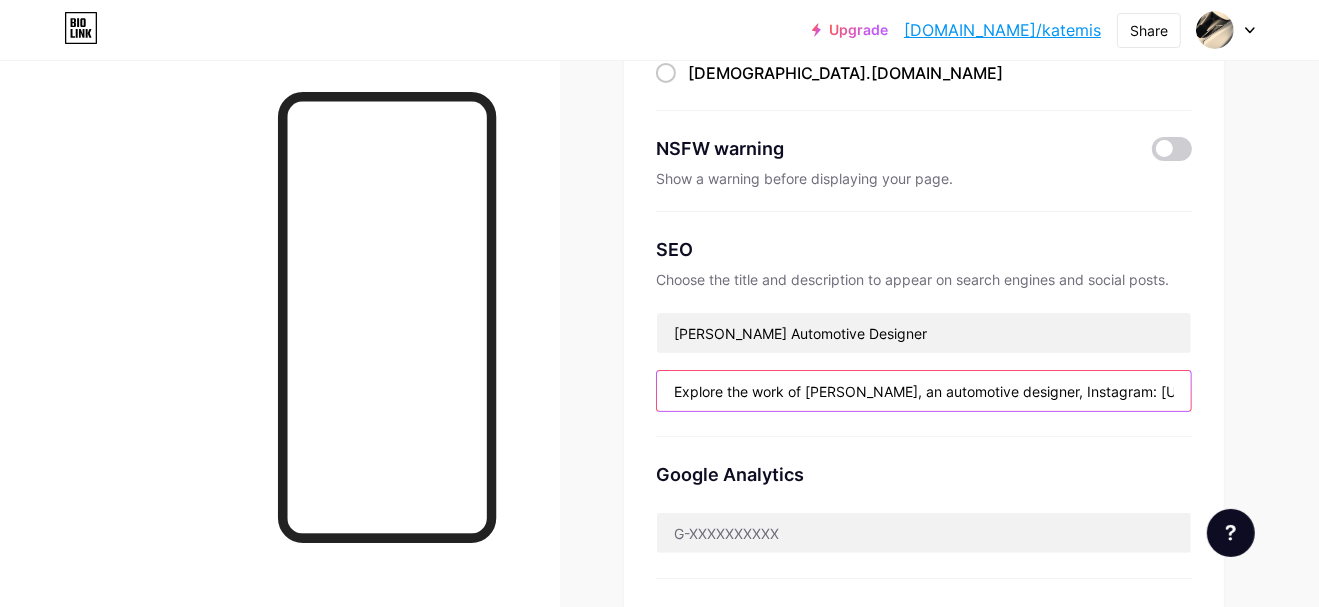 click on "Explore the work of [PERSON_NAME], an automotive designer, Instagram: [URL][DOMAIN_NAME][DOMAIN_NAME]" at bounding box center [924, 391] 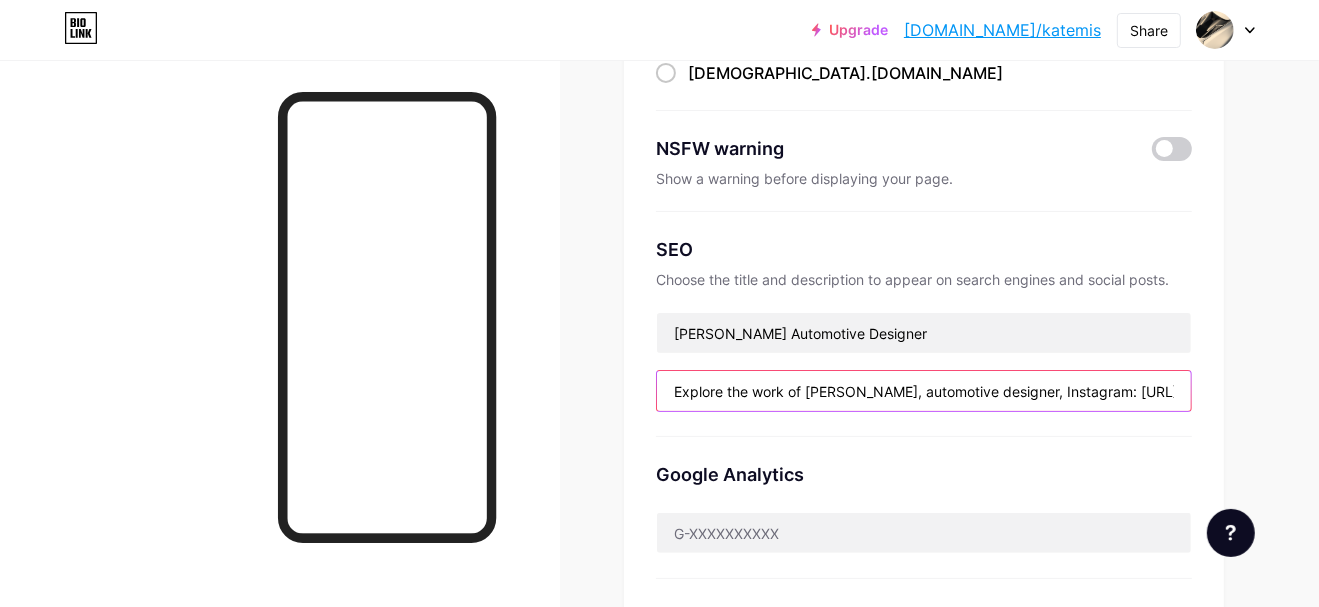 scroll, scrollTop: 0, scrollLeft: 254, axis: horizontal 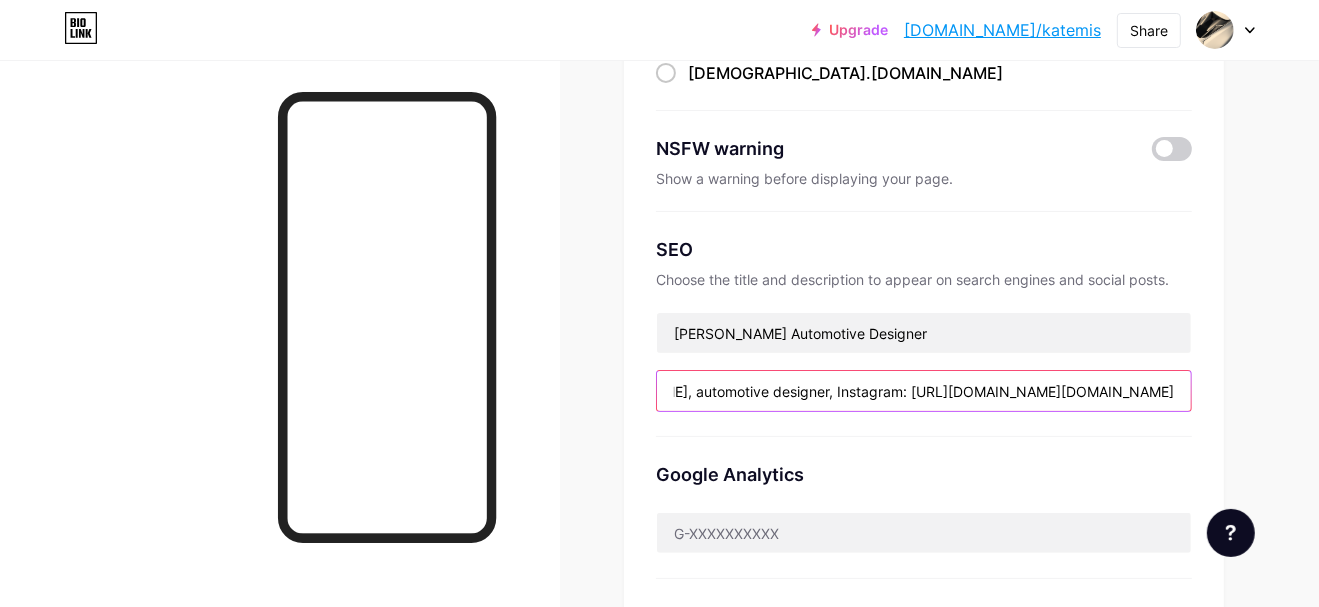drag, startPoint x: 1153, startPoint y: 389, endPoint x: 1324, endPoint y: 412, distance: 172.53986 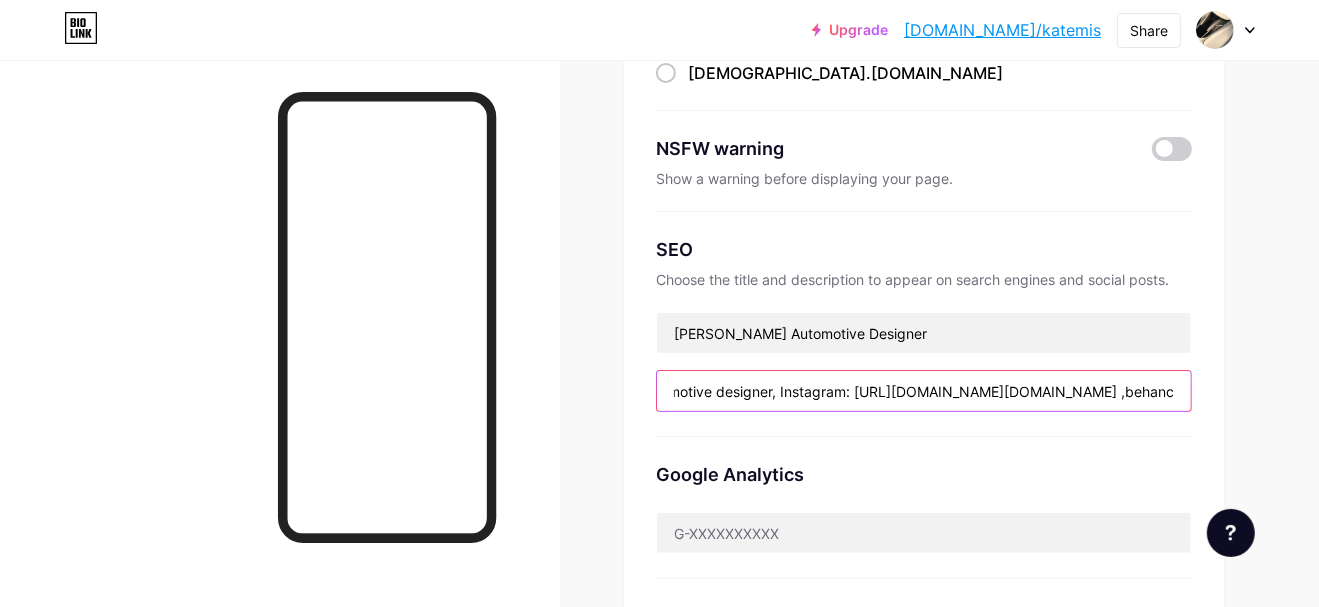 scroll, scrollTop: 0, scrollLeft: 319, axis: horizontal 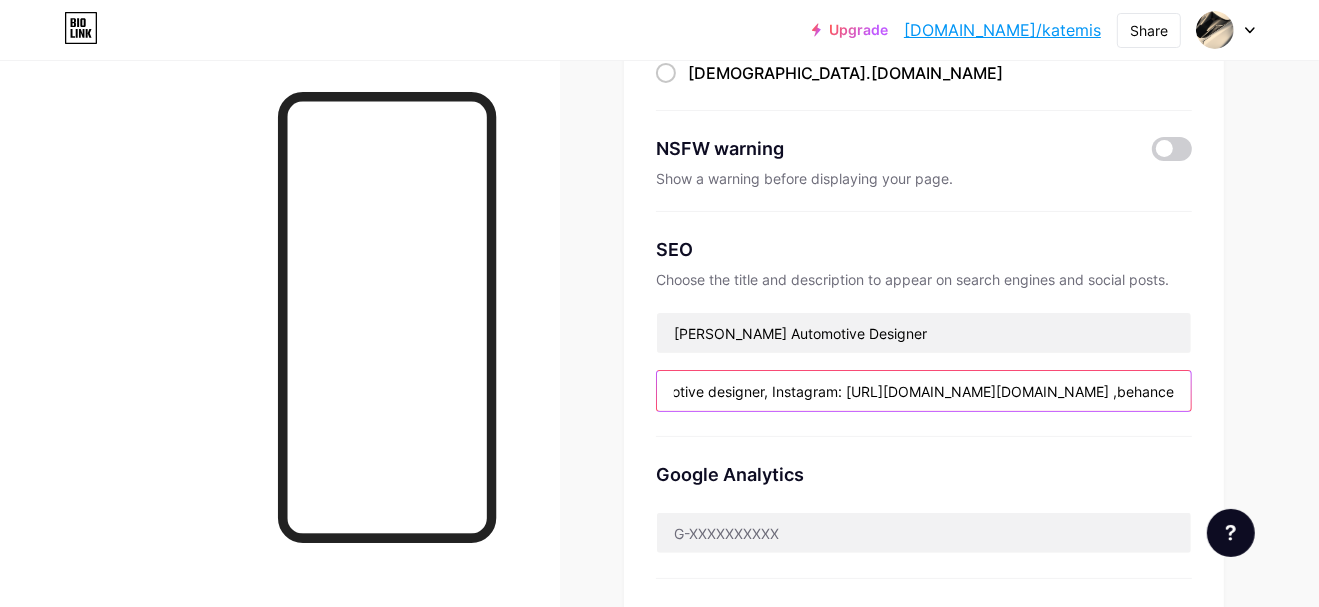 drag, startPoint x: 1194, startPoint y: 391, endPoint x: 1240, endPoint y: 390, distance: 46.010868 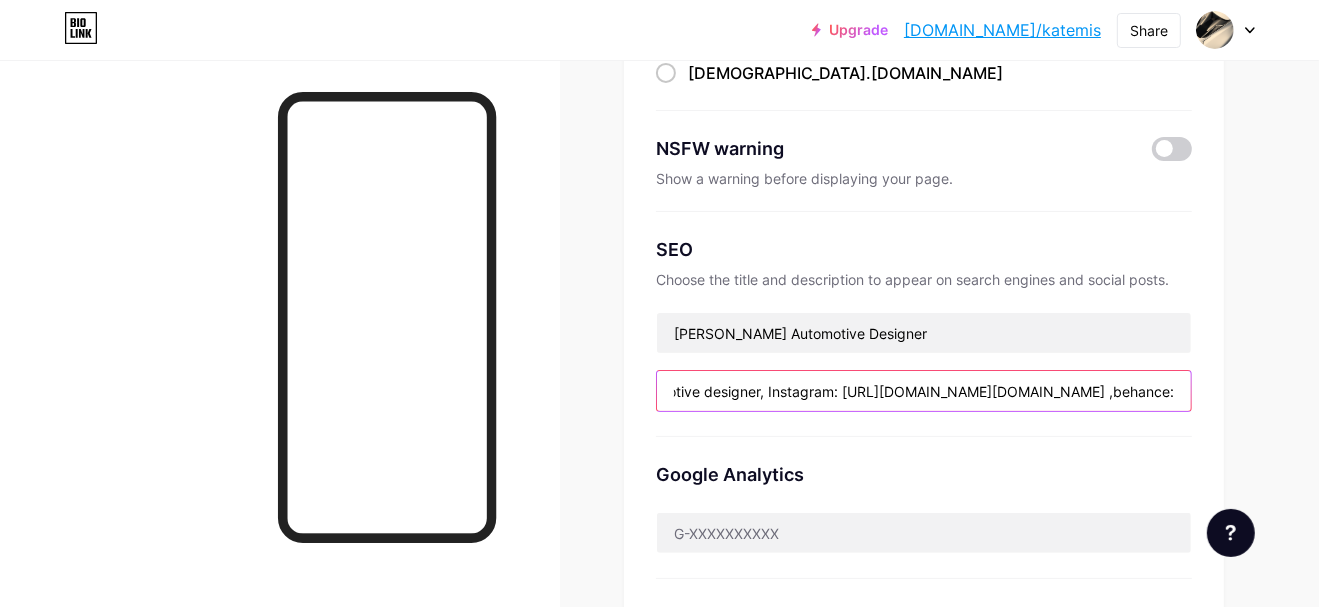scroll, scrollTop: 0, scrollLeft: 323, axis: horizontal 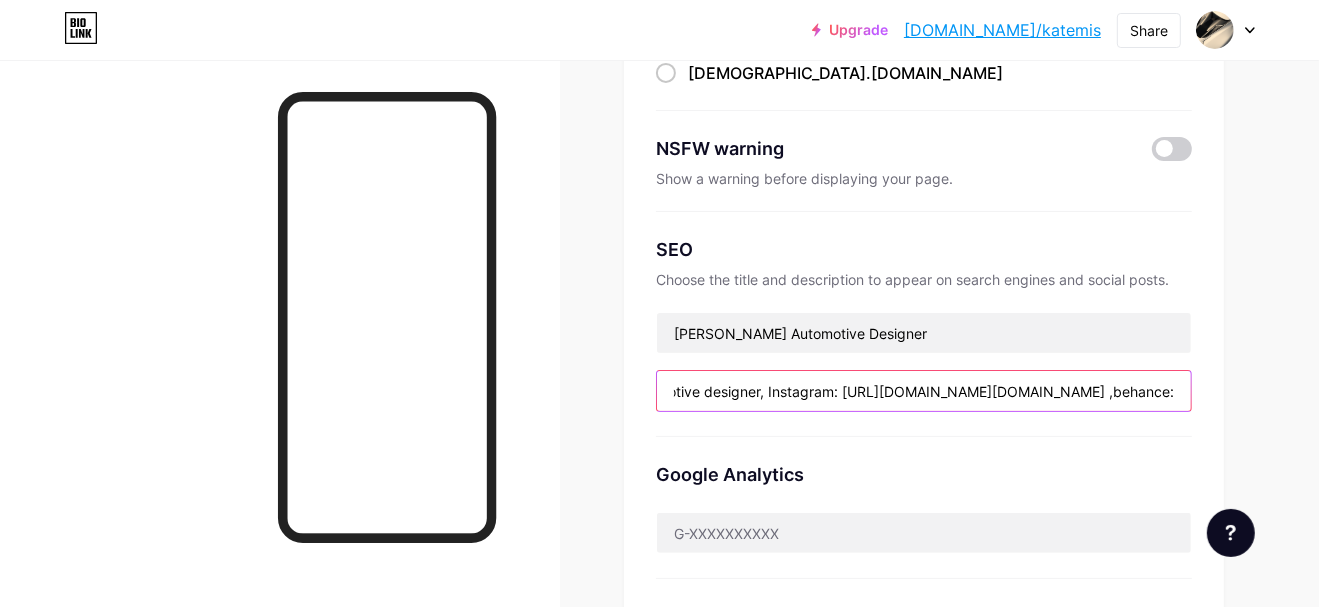 paste on "[URL][DOMAIN_NAME]" 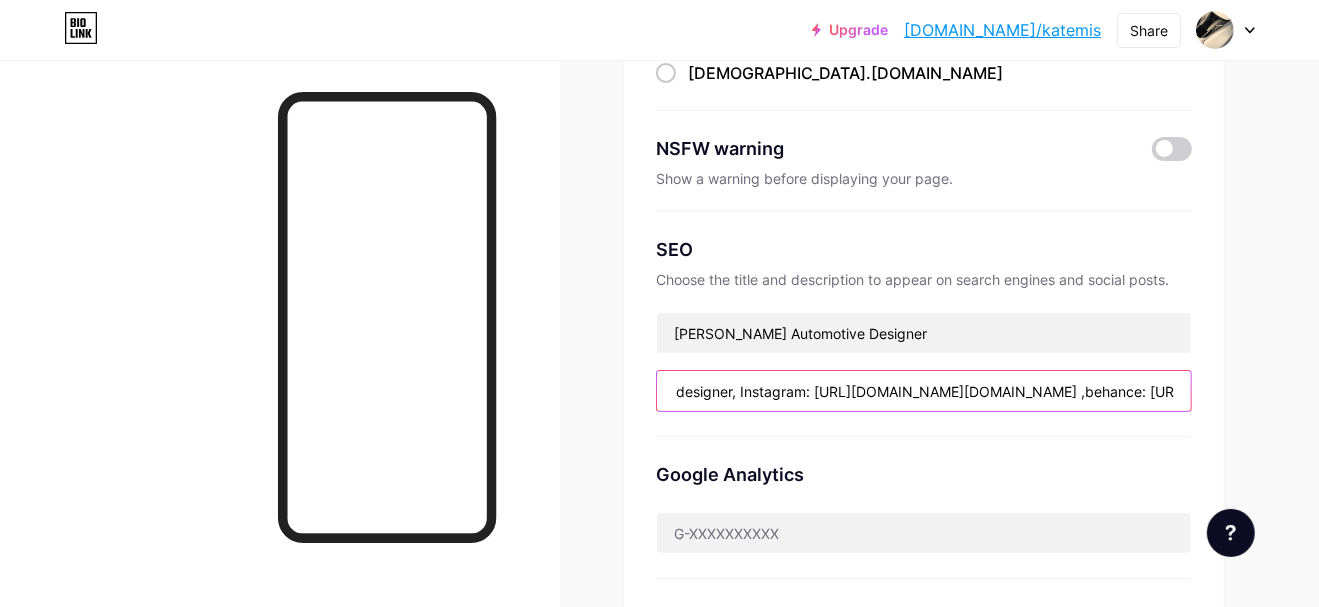 scroll, scrollTop: 0, scrollLeft: 598, axis: horizontal 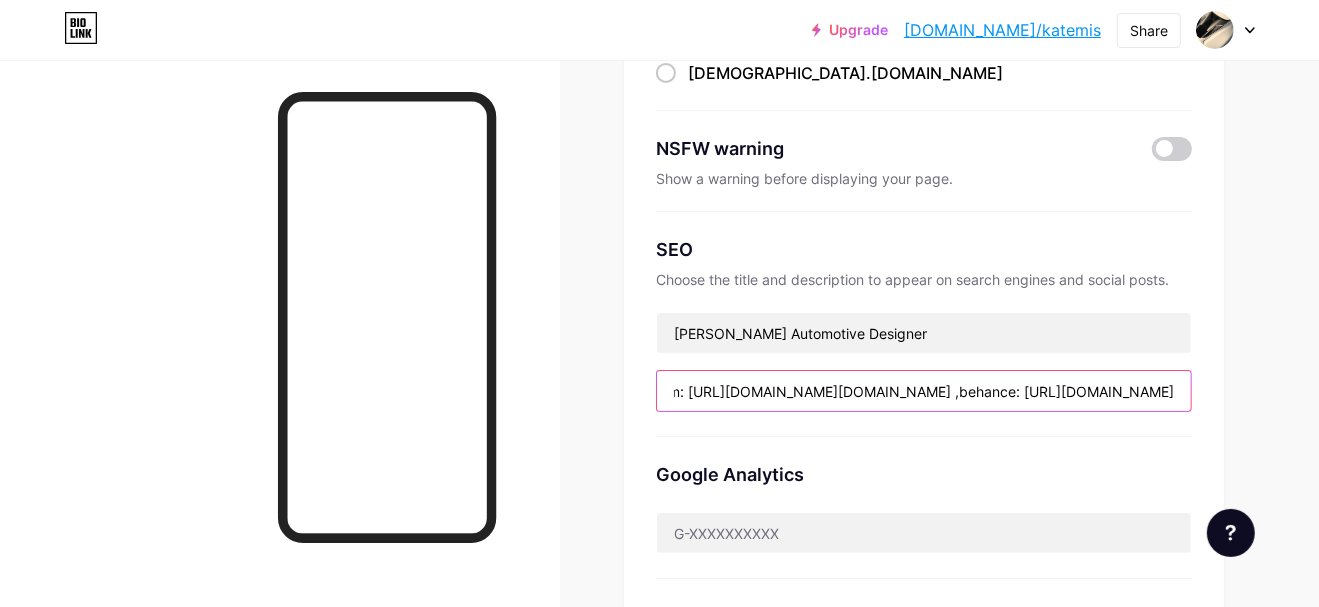 drag, startPoint x: 1157, startPoint y: 395, endPoint x: 1338, endPoint y: 402, distance: 181.13531 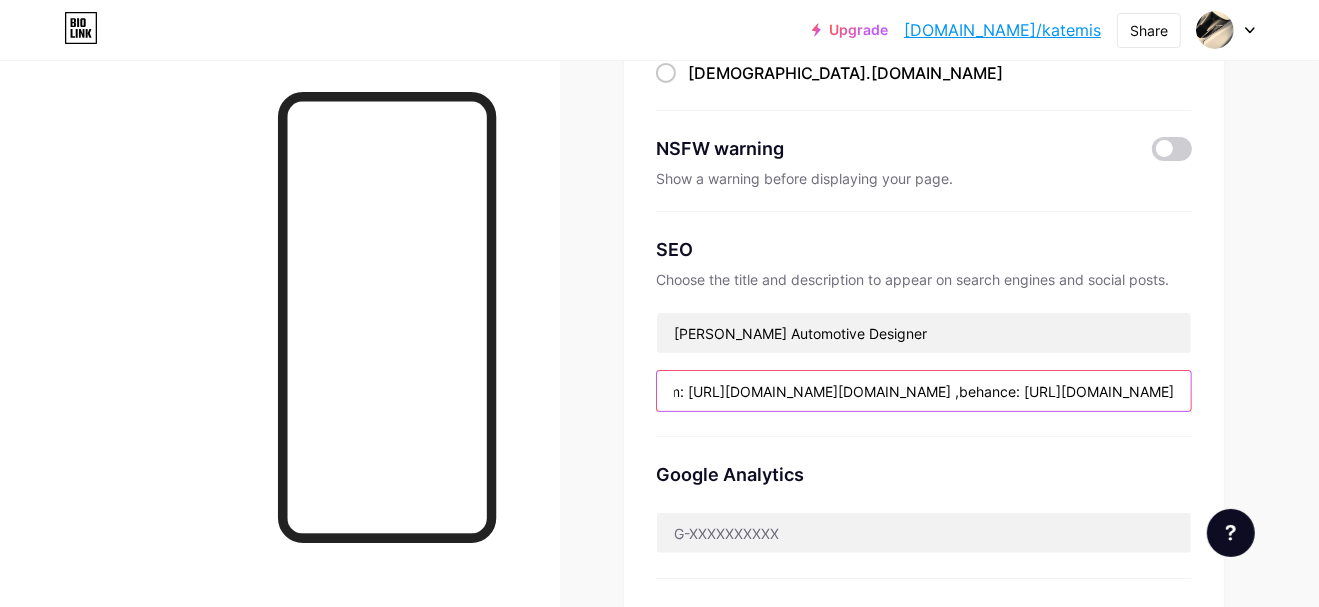 drag, startPoint x: 1179, startPoint y: 385, endPoint x: 842, endPoint y: 420, distance: 338.81262 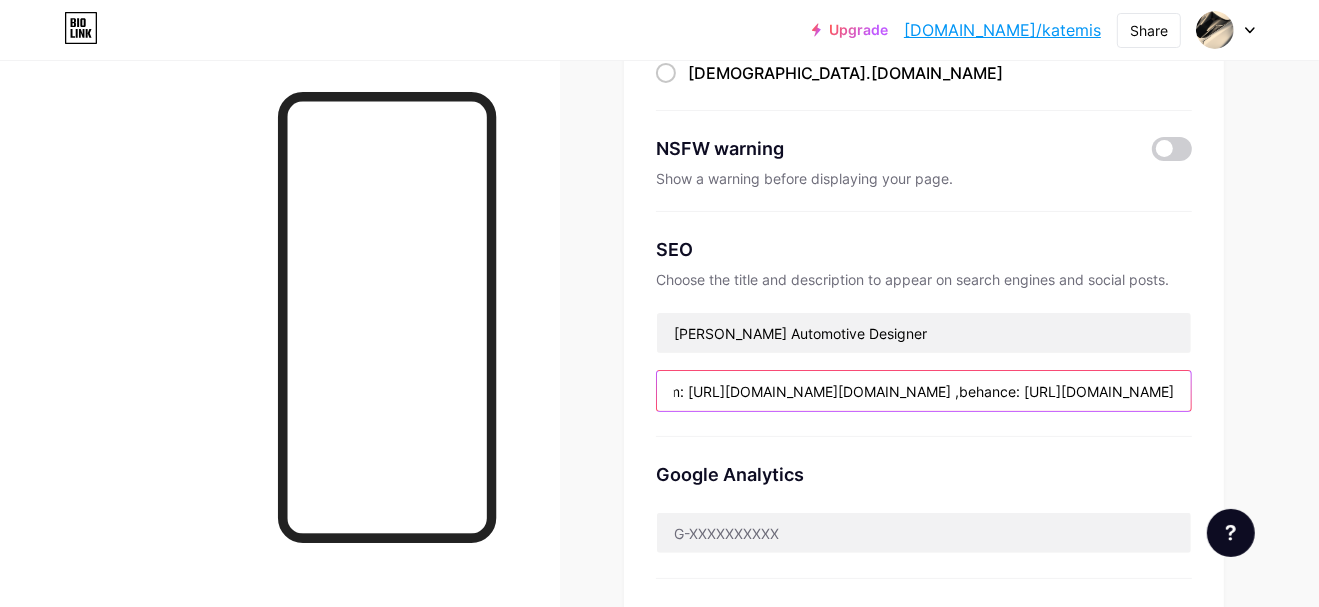 click on "SEO   Choose the title and description to appear on search engines and social posts.   [PERSON_NAME] Automotive Designer     Explore the work of [PERSON_NAME], automotive designer, Instagram: [URL][DOMAIN_NAME][DOMAIN_NAME] ,behance: [URL][DOMAIN_NAME]" at bounding box center [924, 324] 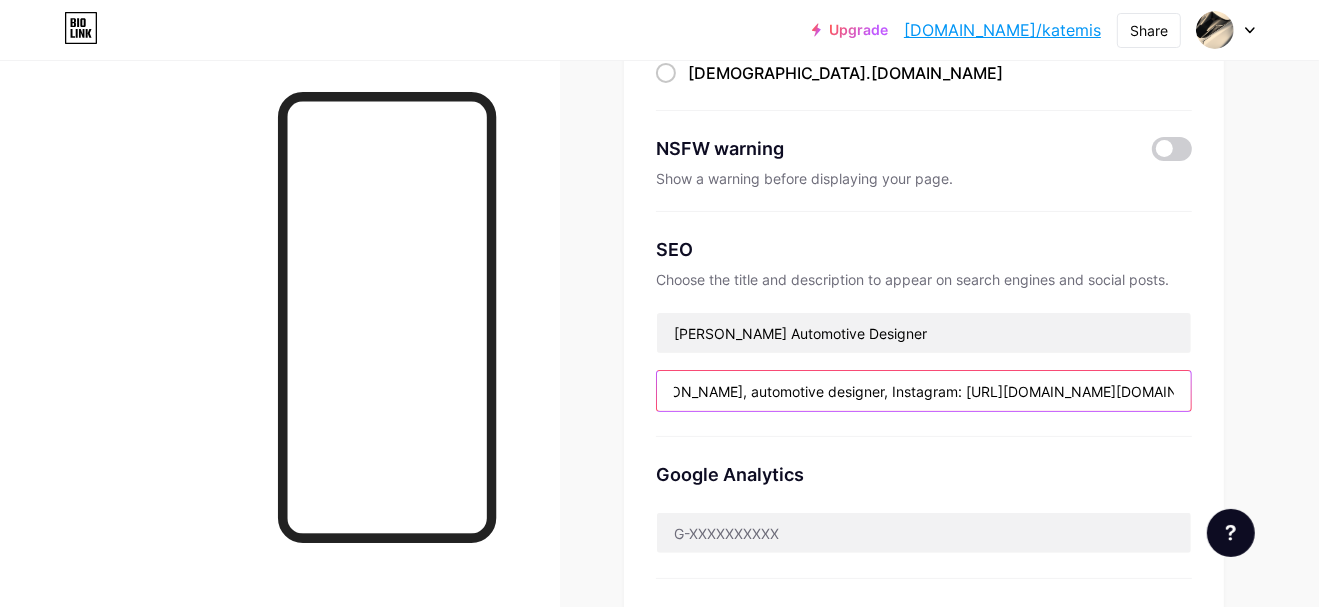 scroll, scrollTop: 0, scrollLeft: 0, axis: both 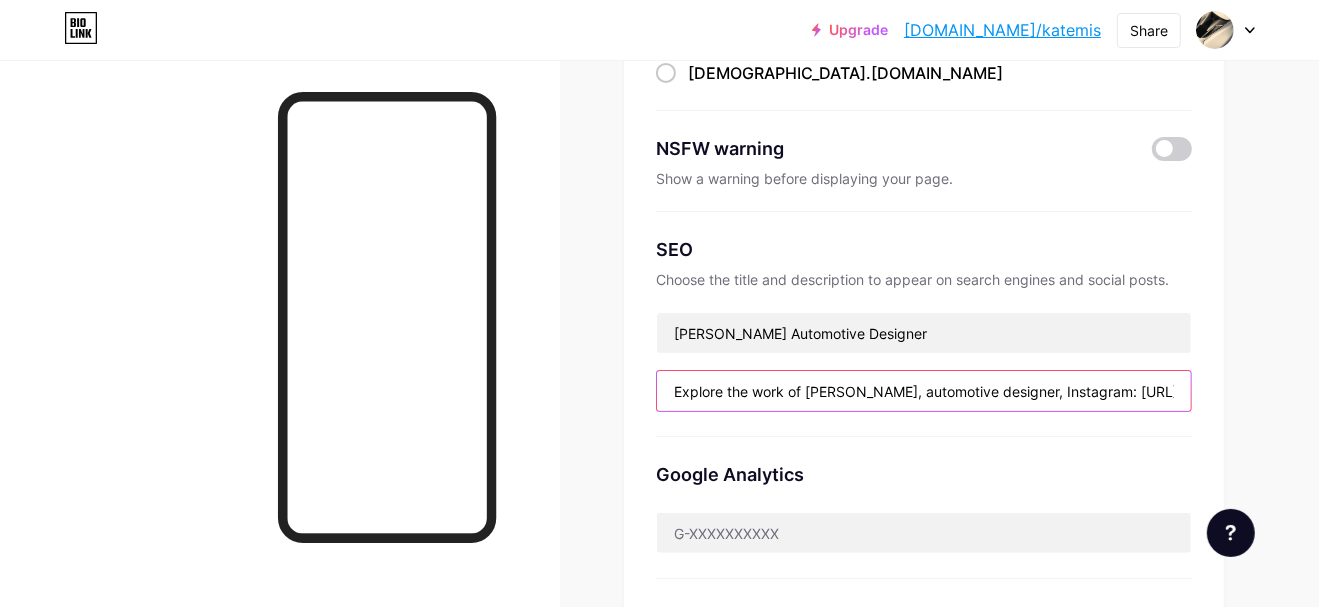 drag, startPoint x: 776, startPoint y: 390, endPoint x: 637, endPoint y: 388, distance: 139.01439 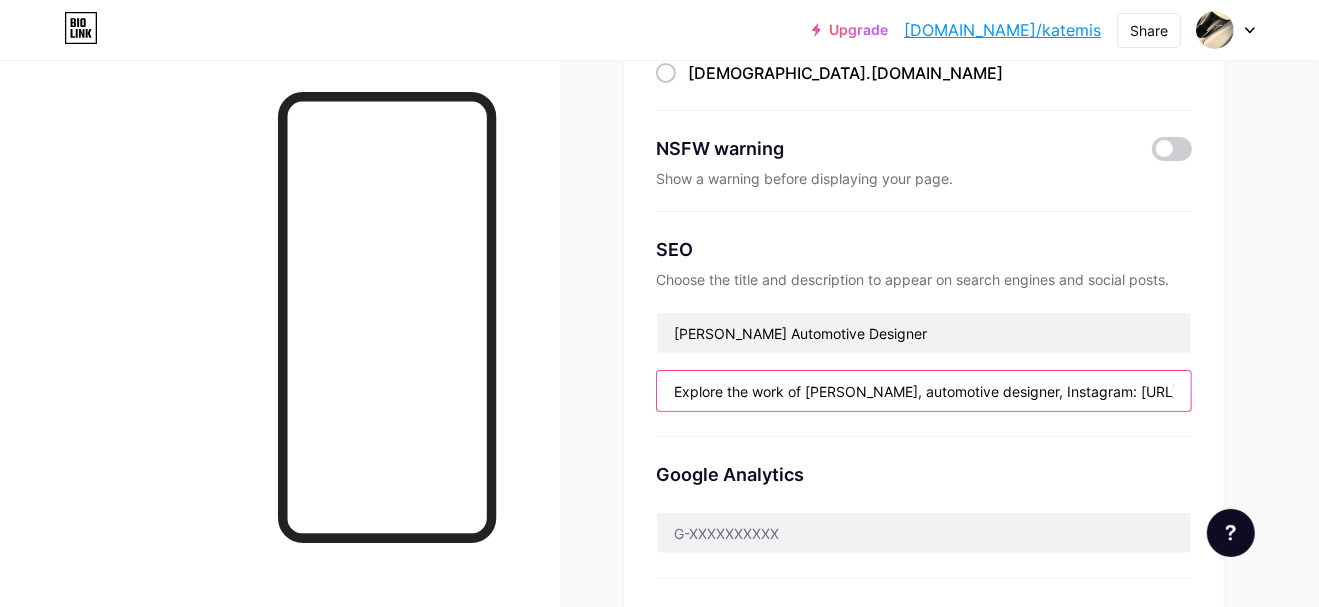 click on "Preferred link   This is an aesthetic choice. Both links are usable.
[DOMAIN_NAME]/ katemis       katemis .[DOMAIN_NAME]
NSFW warning       Show a warning before displaying your page.     SEO   Choose the title and description to appear on search engines and social posts.   [PERSON_NAME] Automotive Designer     Explore the work of [PERSON_NAME], automotive designer, Instagram: [URL][DOMAIN_NAME][DOMAIN_NAME] ,behance: [URL][DOMAIN_NAME]     Google Analytics       My username   [DOMAIN_NAME]/   katemis         Save" at bounding box center [924, 360] 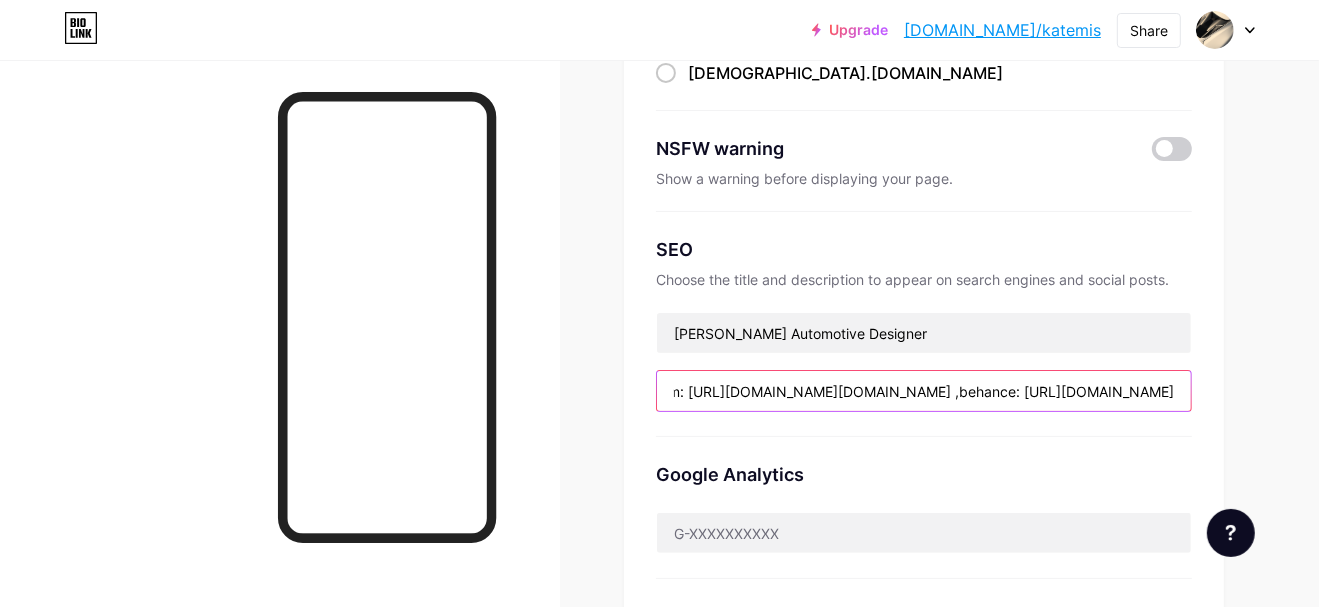scroll, scrollTop: 0, scrollLeft: 466, axis: horizontal 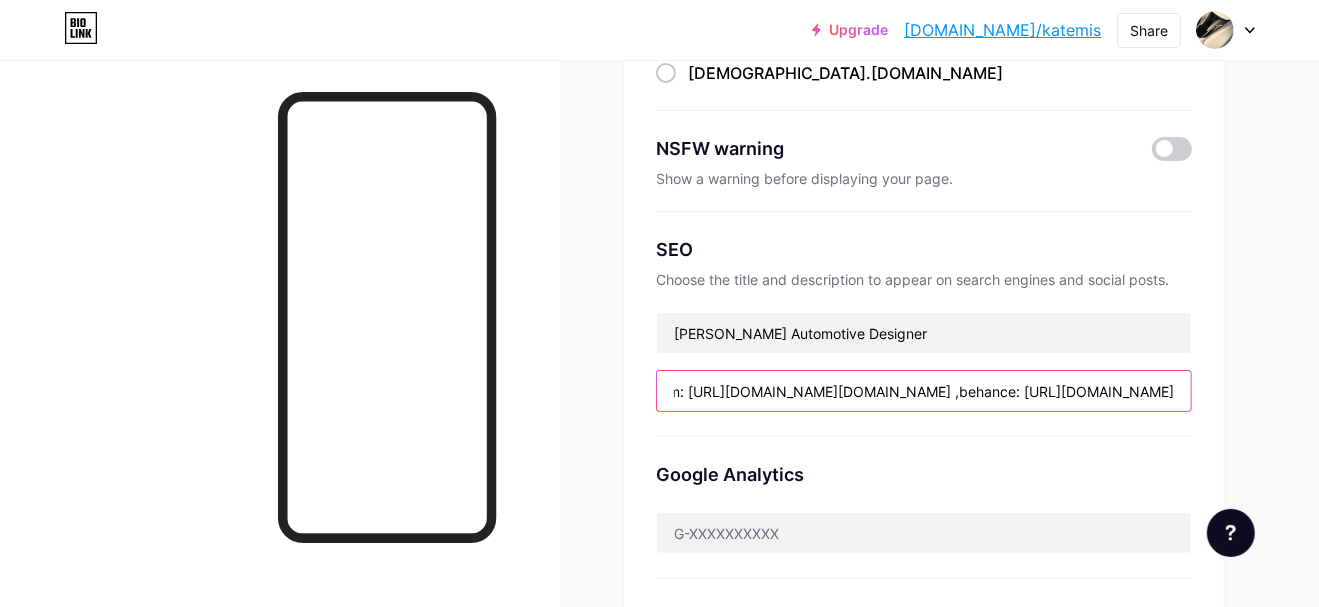 paste on "677/Portfolio-[PERSON_NAME]" 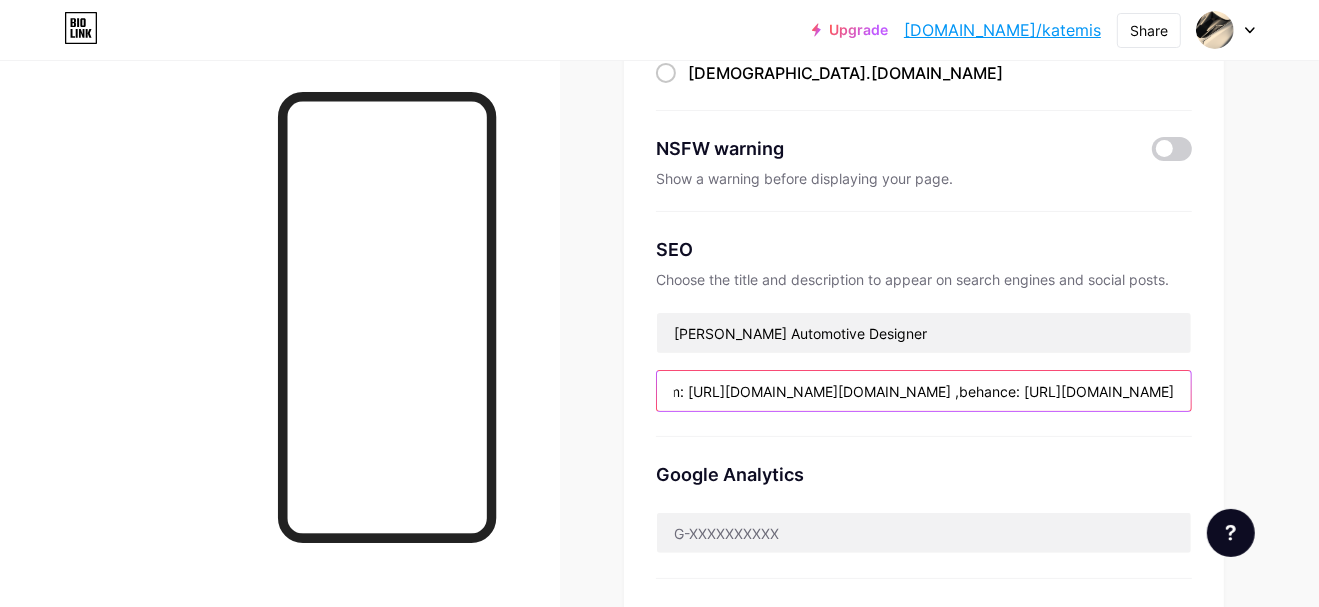scroll, scrollTop: 0, scrollLeft: 601, axis: horizontal 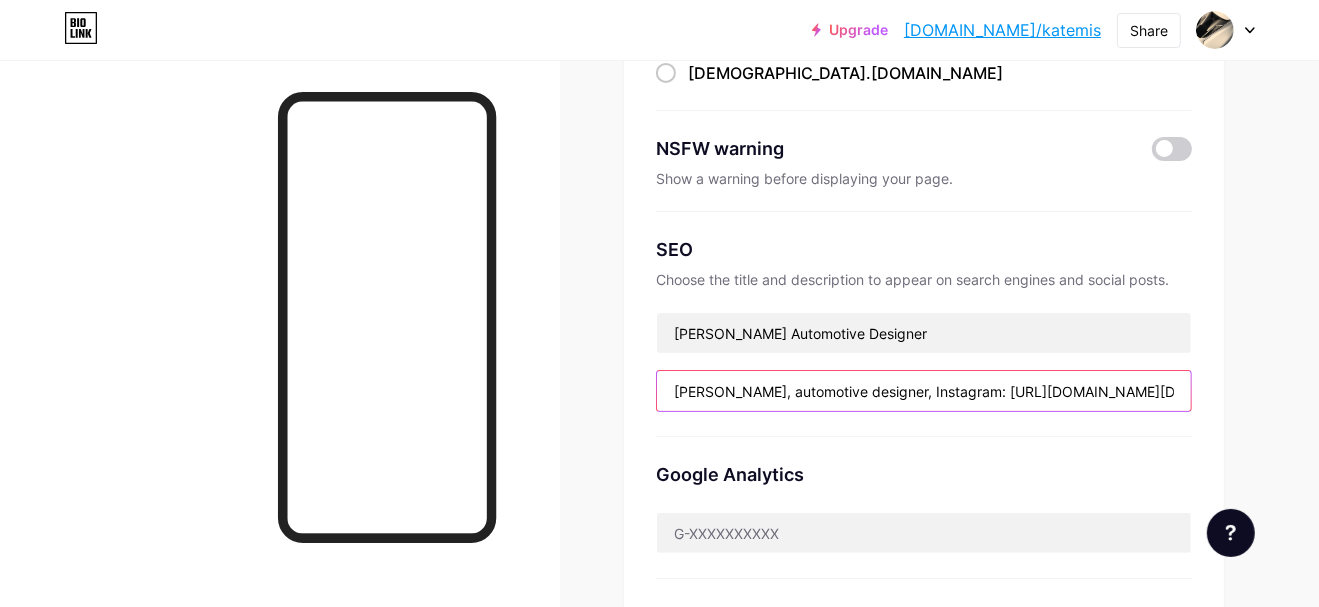 click on "[PERSON_NAME], automotive designer, Instagram: [URL][DOMAIN_NAME][DOMAIN_NAME] ,behance: [URL][DOMAIN_NAME]" at bounding box center [924, 391] 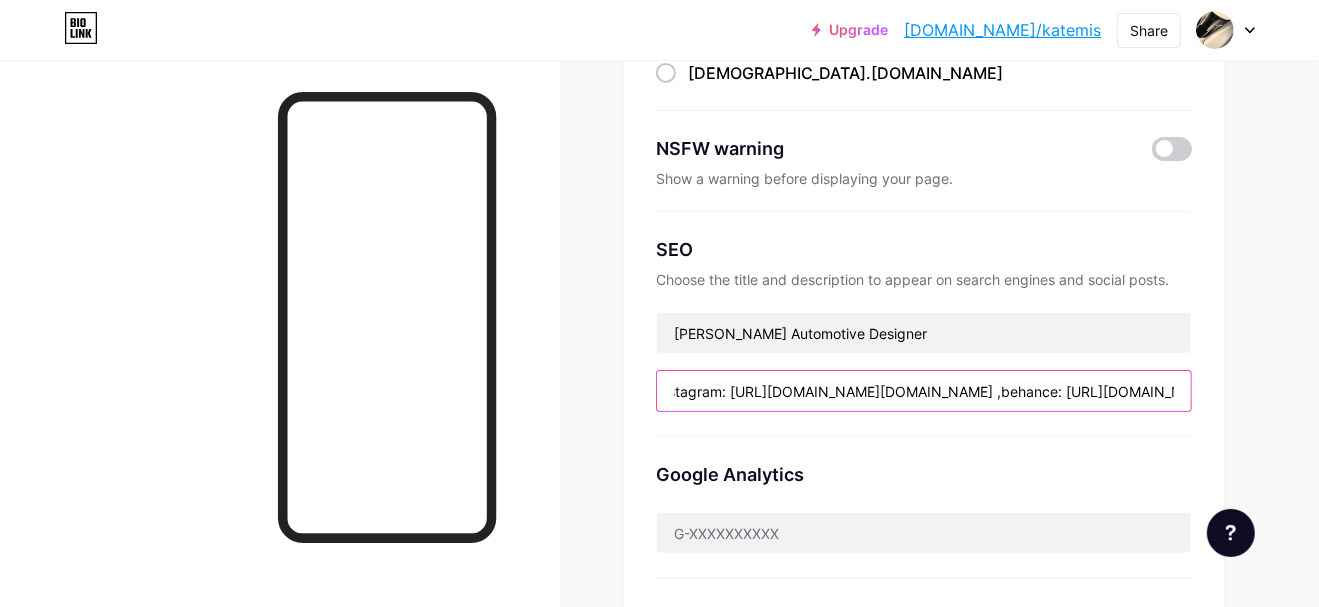 scroll, scrollTop: 0, scrollLeft: 601, axis: horizontal 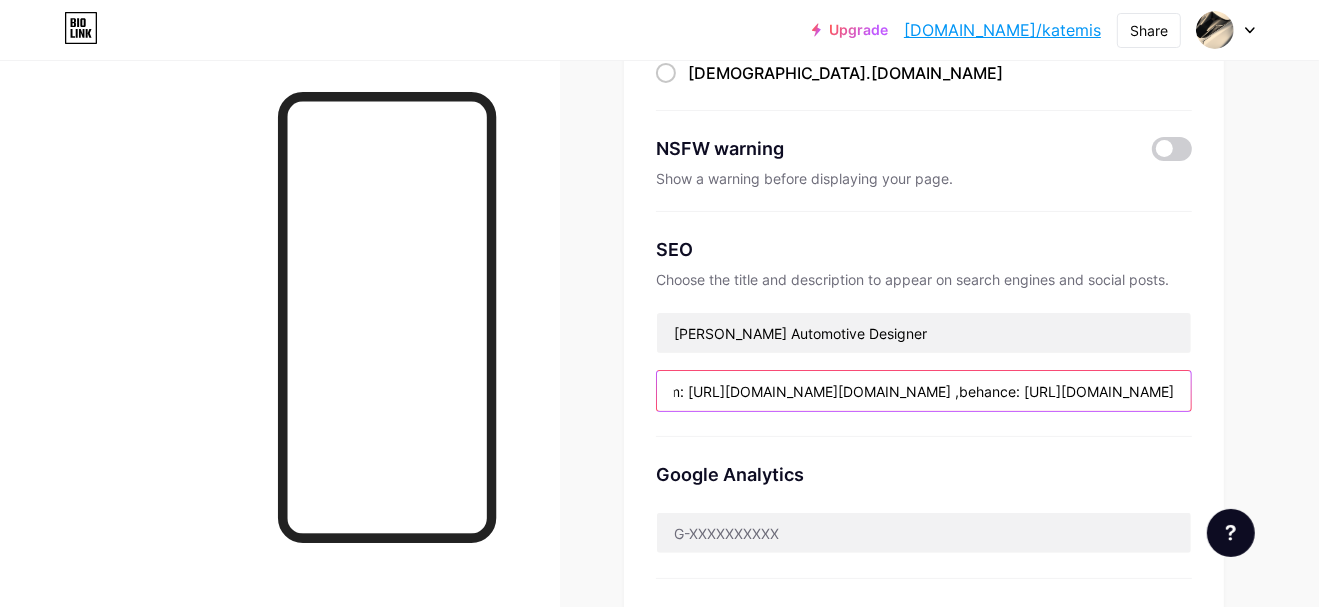 drag, startPoint x: 1133, startPoint y: 397, endPoint x: 1320, endPoint y: 415, distance: 187.86432 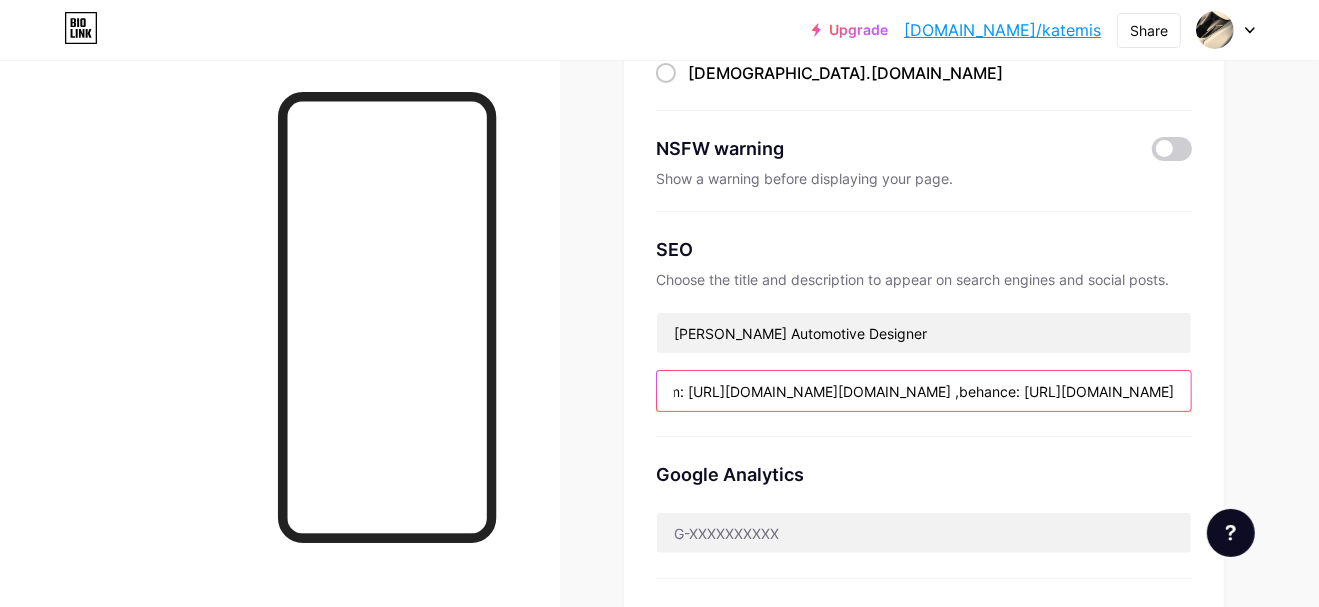 drag, startPoint x: 757, startPoint y: 385, endPoint x: 730, endPoint y: 392, distance: 27.89265 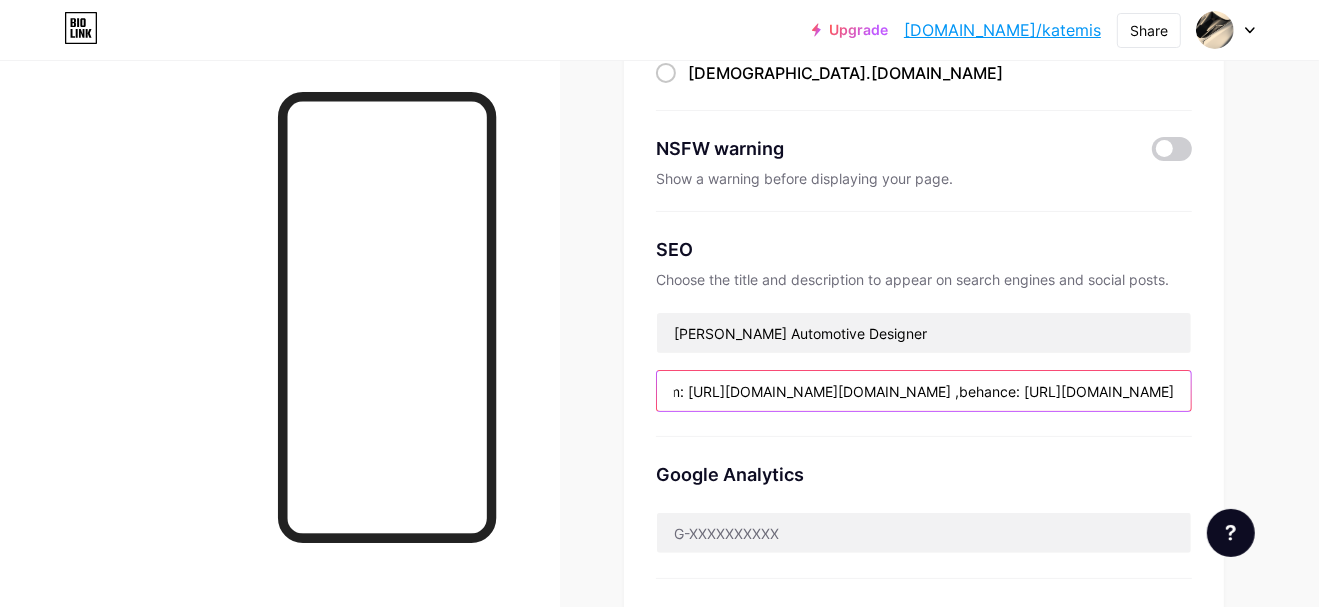 click on "[PERSON_NAME], automotive designer, Instagram: [URL][DOMAIN_NAME][DOMAIN_NAME] ,behance: [URL][DOMAIN_NAME]" at bounding box center [924, 391] 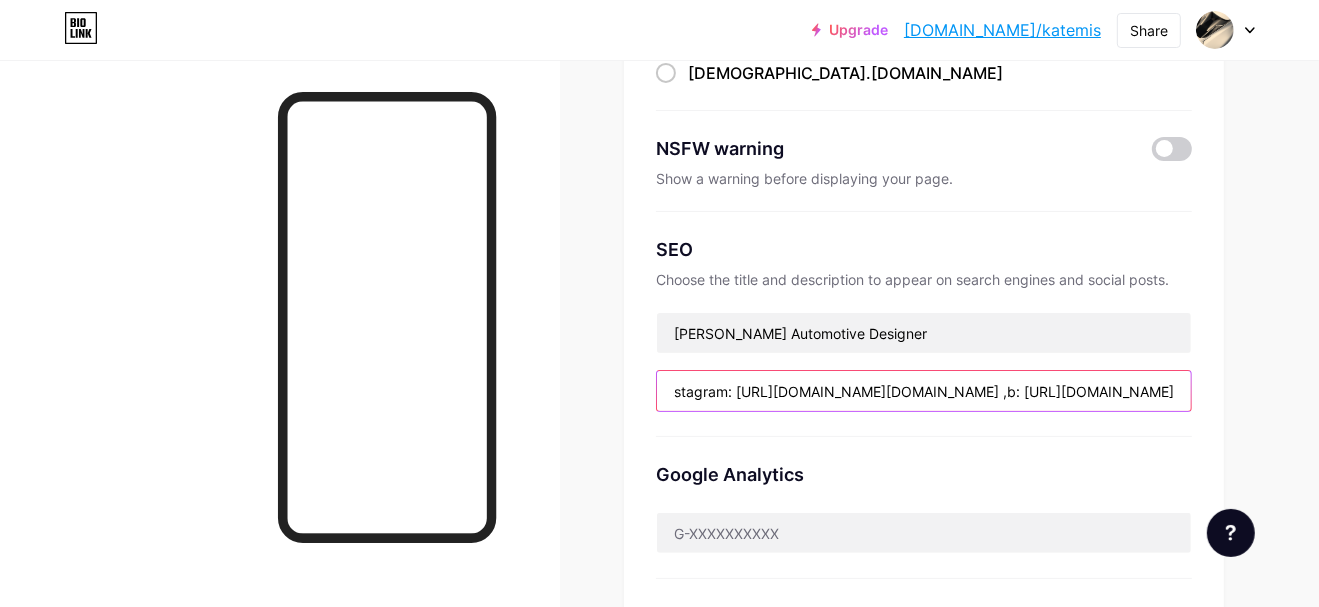 scroll, scrollTop: 0, scrollLeft: 553, axis: horizontal 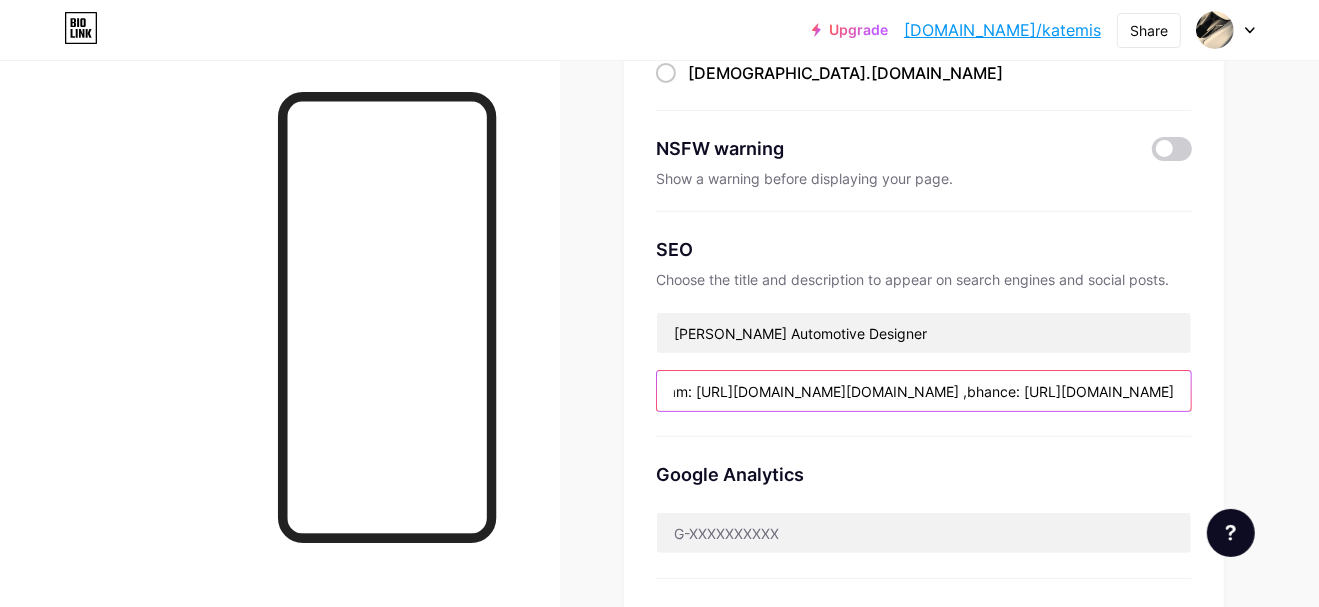 drag, startPoint x: 1169, startPoint y: 387, endPoint x: 1322, endPoint y: 404, distance: 153.94154 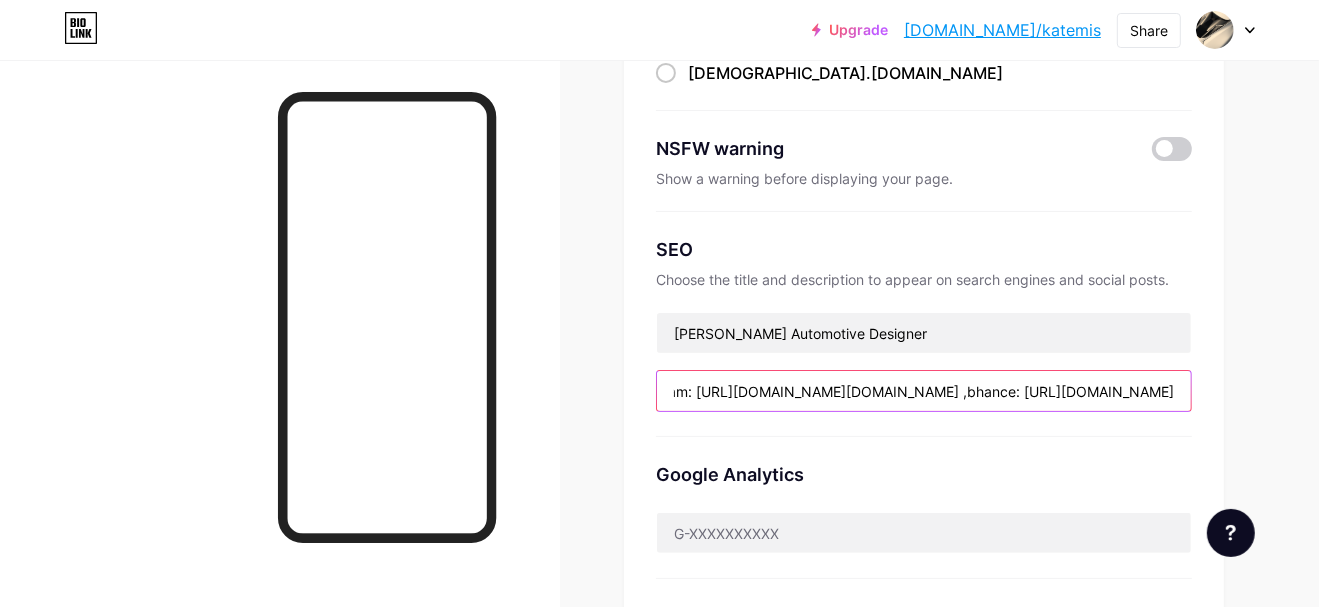 scroll, scrollTop: 0, scrollLeft: 550, axis: horizontal 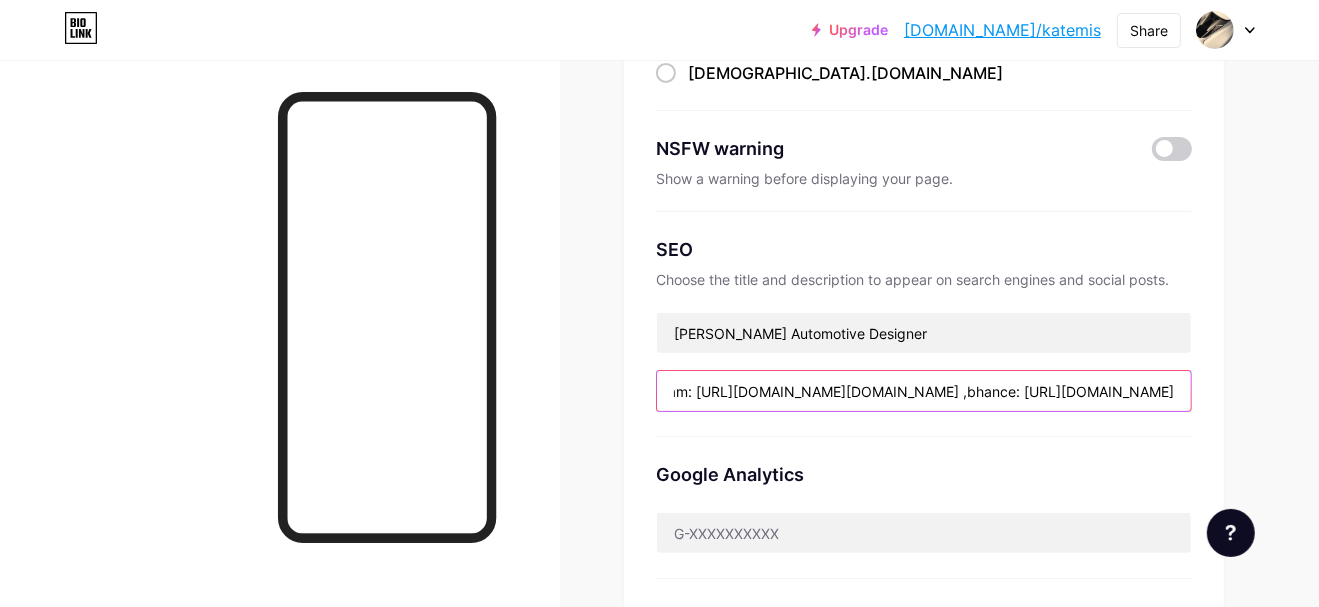 drag, startPoint x: 807, startPoint y: 388, endPoint x: 1338, endPoint y: 435, distance: 533.076 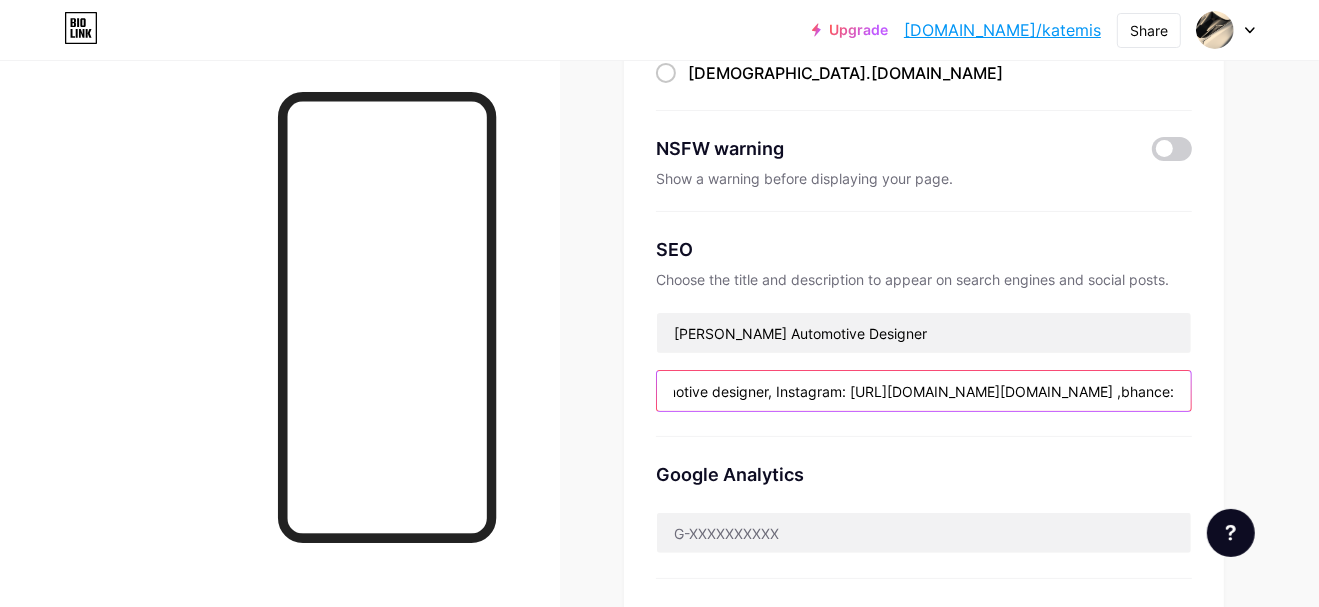 scroll, scrollTop: 0, scrollLeft: 186, axis: horizontal 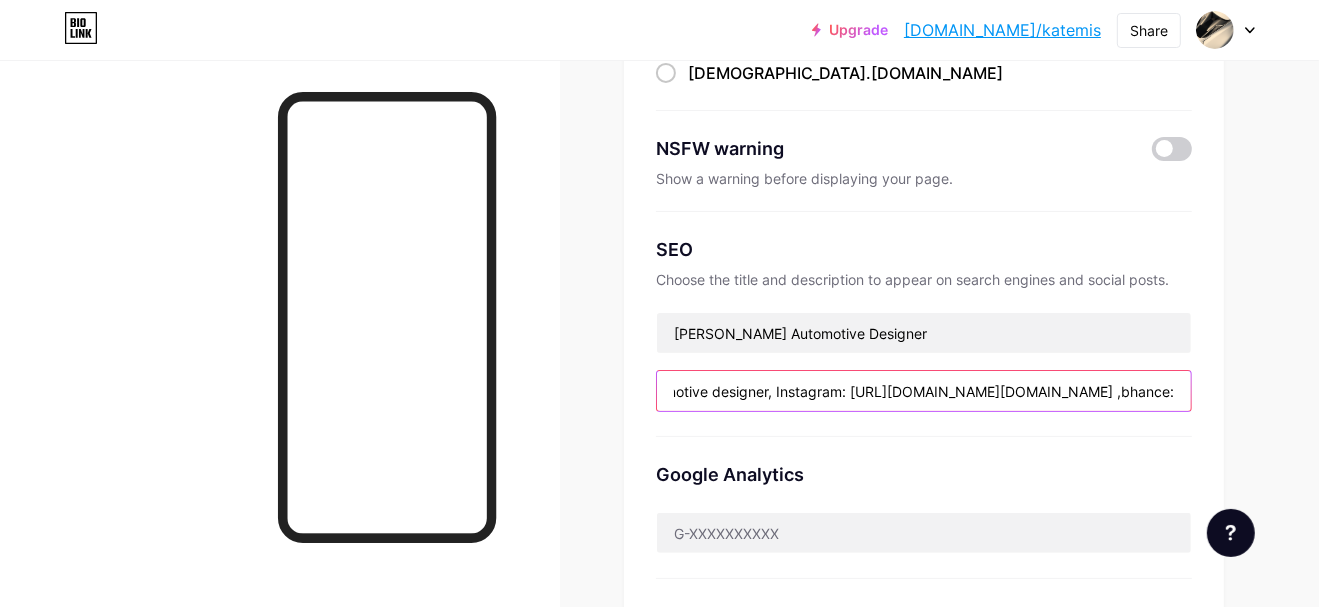 paste on "[URL][DOMAIN_NAME]" 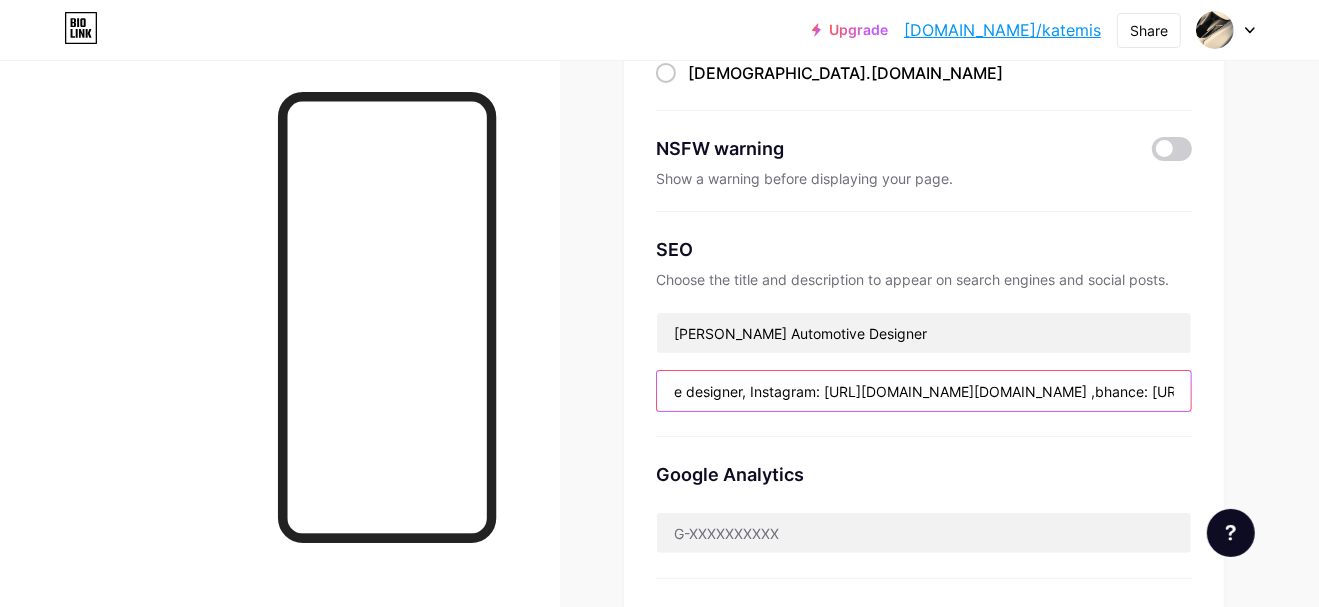 scroll, scrollTop: 0, scrollLeft: 601, axis: horizontal 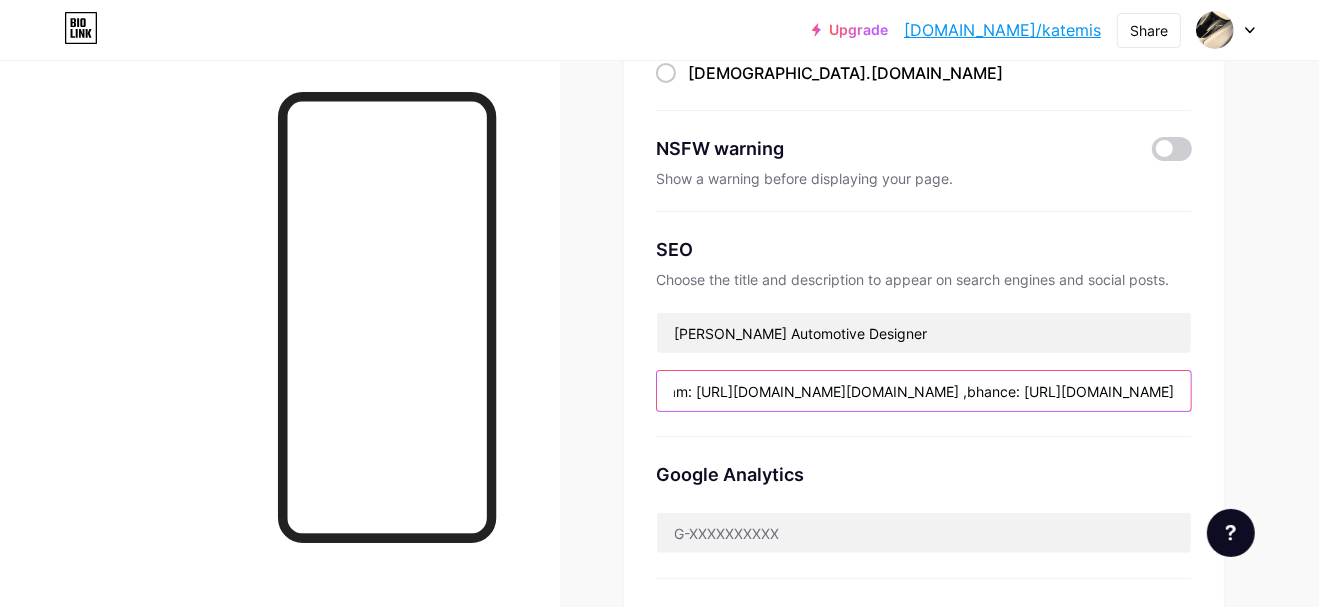 drag, startPoint x: 756, startPoint y: 383, endPoint x: 701, endPoint y: 401, distance: 57.870544 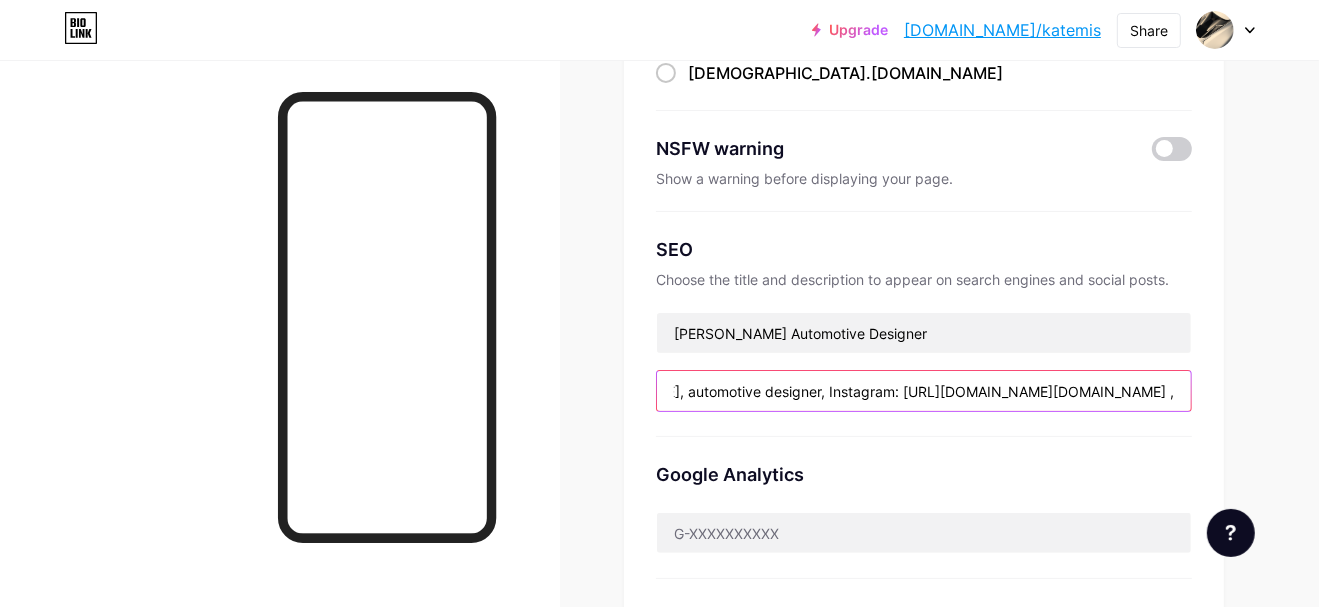 scroll, scrollTop: 0, scrollLeft: 129, axis: horizontal 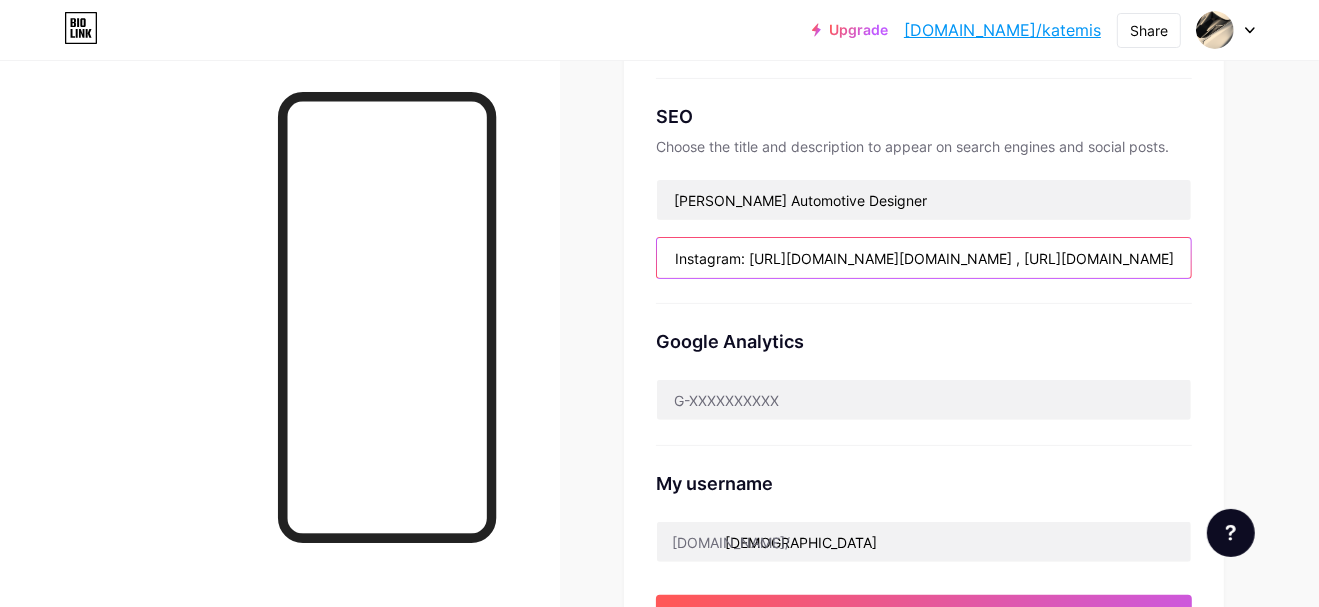 type on "[PERSON_NAME], automotive designer, Instagram: [URL][DOMAIN_NAME][DOMAIN_NAME] , [URL][DOMAIN_NAME]" 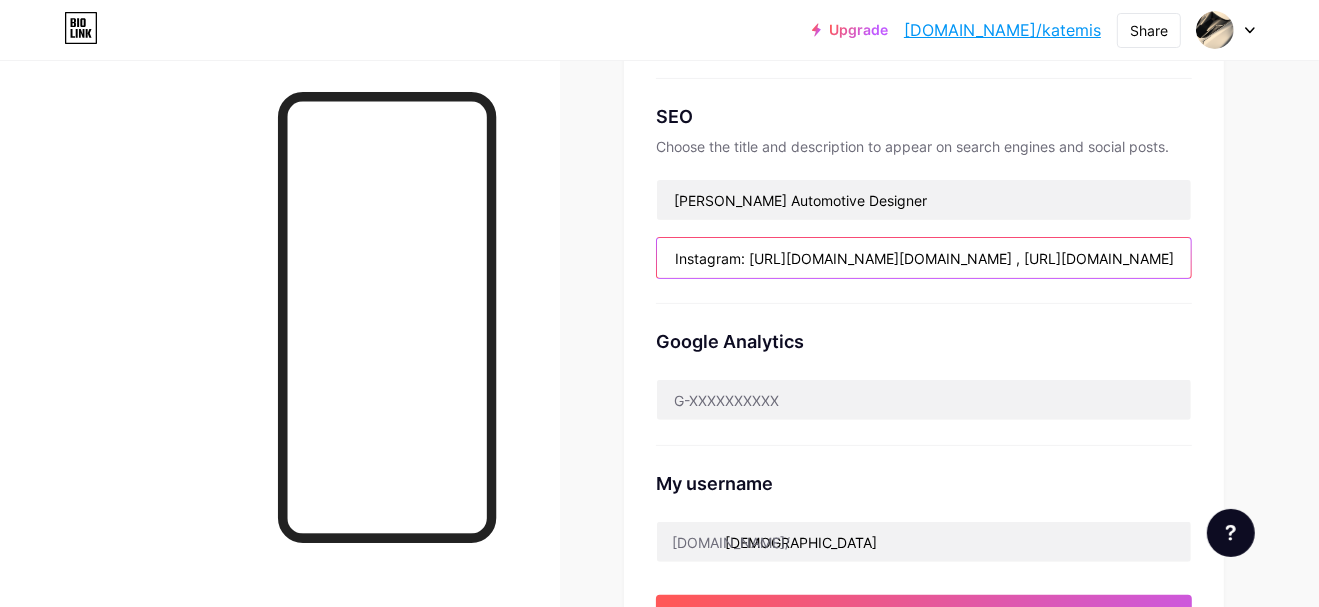 scroll, scrollTop: 0, scrollLeft: 0, axis: both 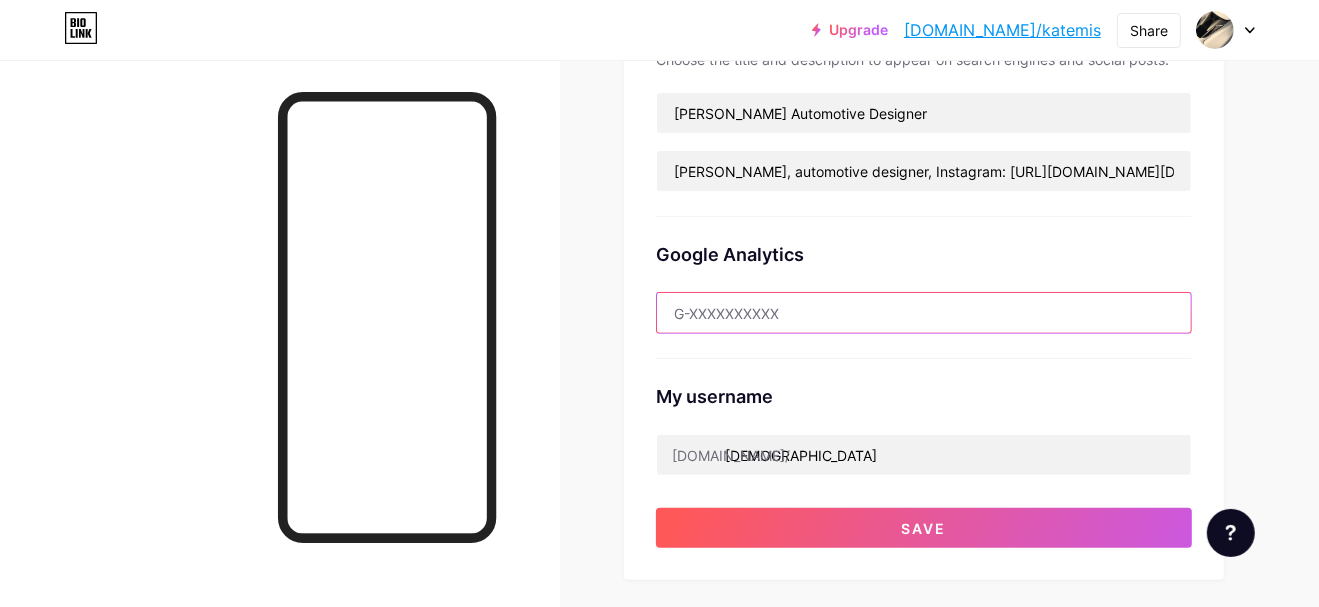 click at bounding box center (924, 313) 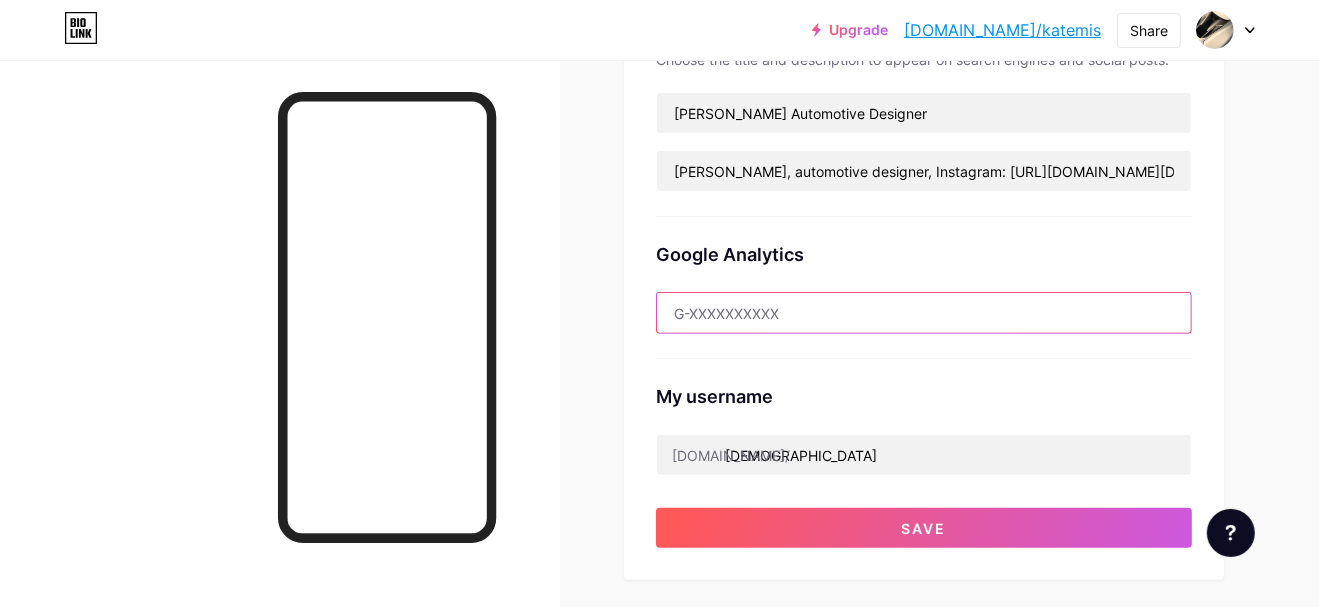 paste on "<!-- Google tag (gtag.js) --> <script async src="[URL][DOMAIN_NAME]"></script> <script>   window.dataLayer = window.dataLayer || [];   function gtag(){dataLayer.push(arguments);}   gtag('js', new Date());    gtag('config', 'G-HL77Q4HZJ7'); </script>" 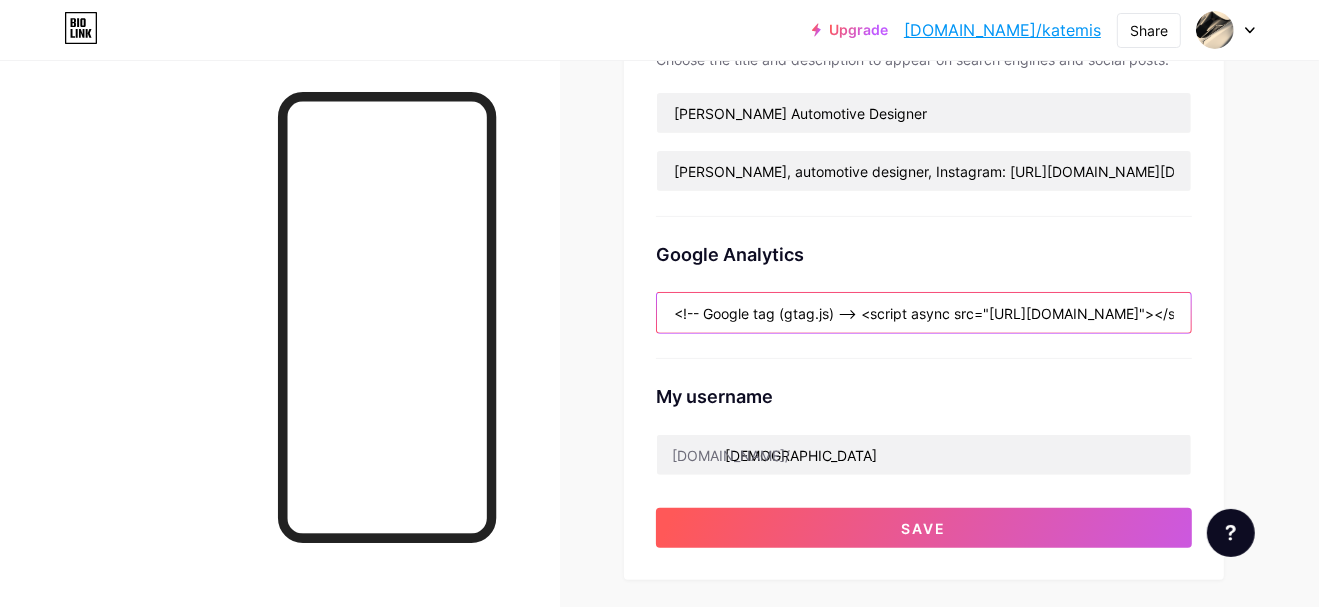 scroll, scrollTop: 0, scrollLeft: 1423, axis: horizontal 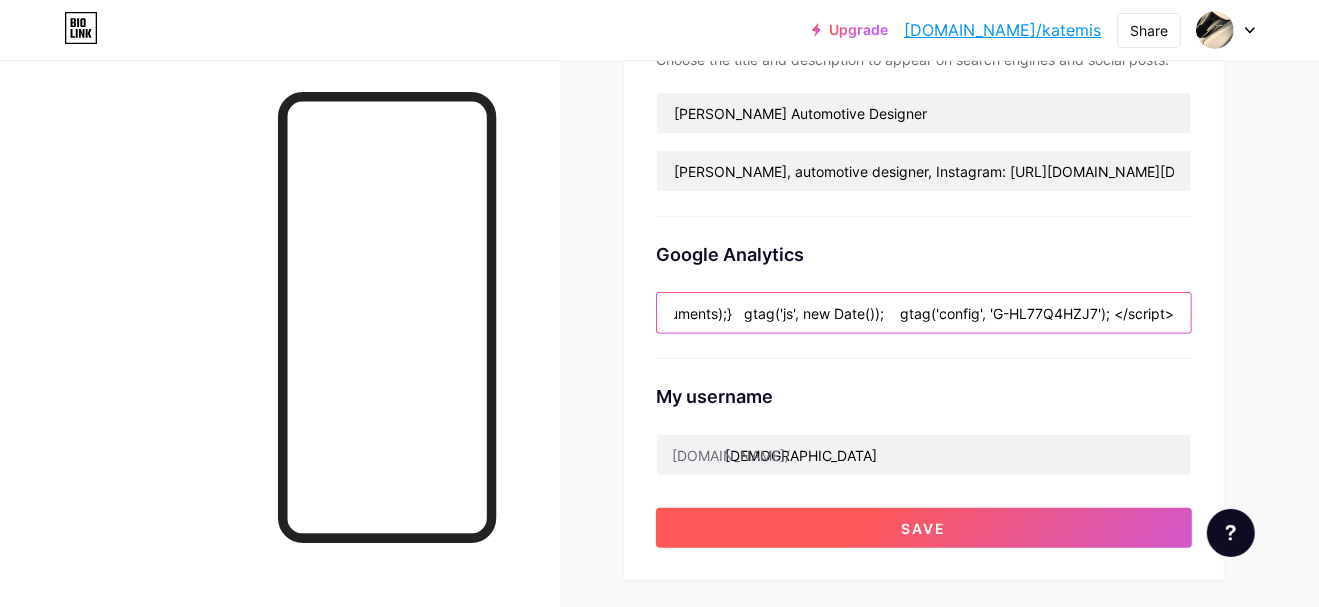 click on "Save" at bounding box center (924, 528) 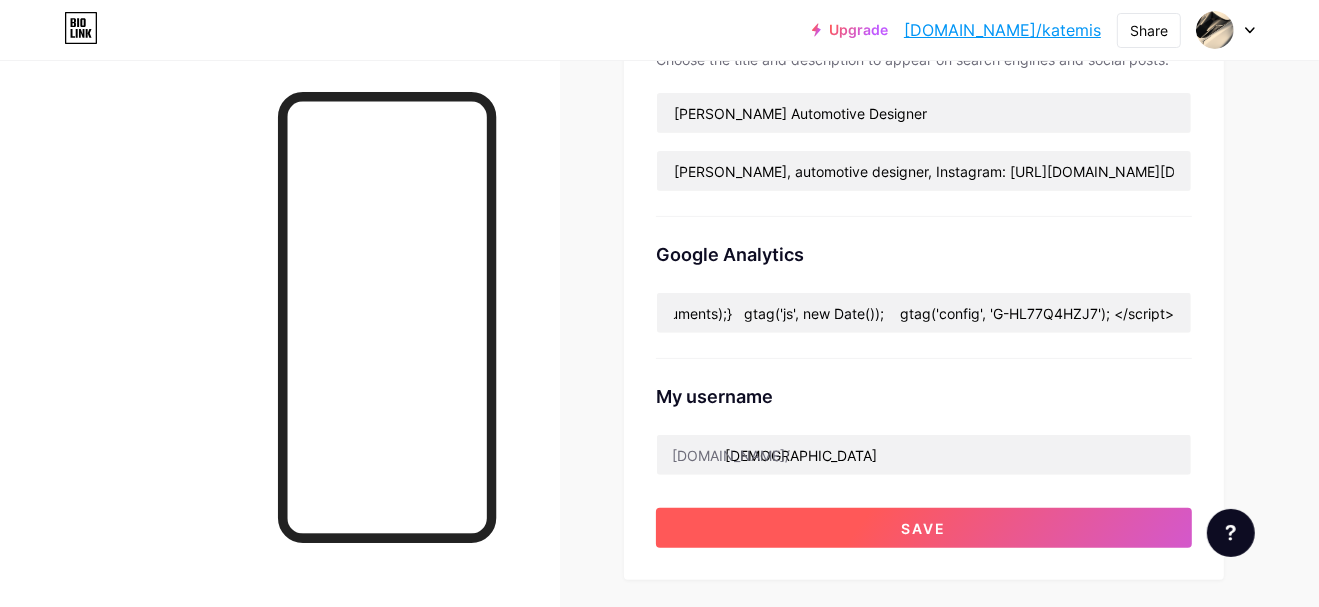 scroll, scrollTop: 0, scrollLeft: 0, axis: both 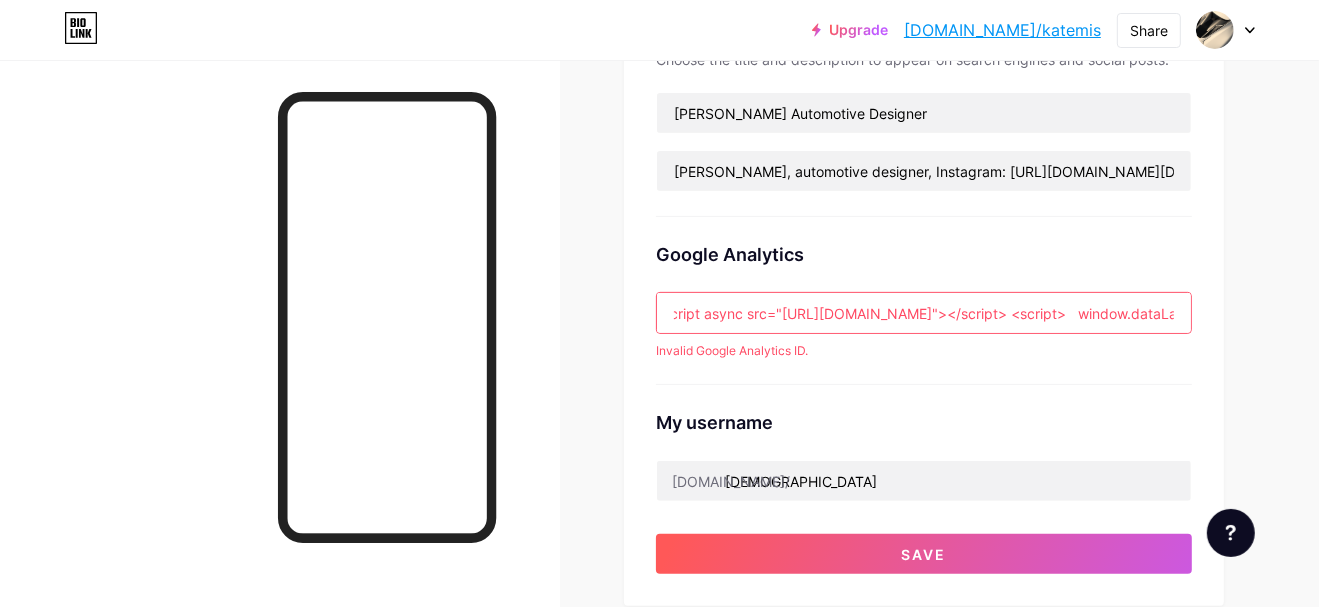 drag, startPoint x: 707, startPoint y: 311, endPoint x: 1224, endPoint y: 310, distance: 517.001 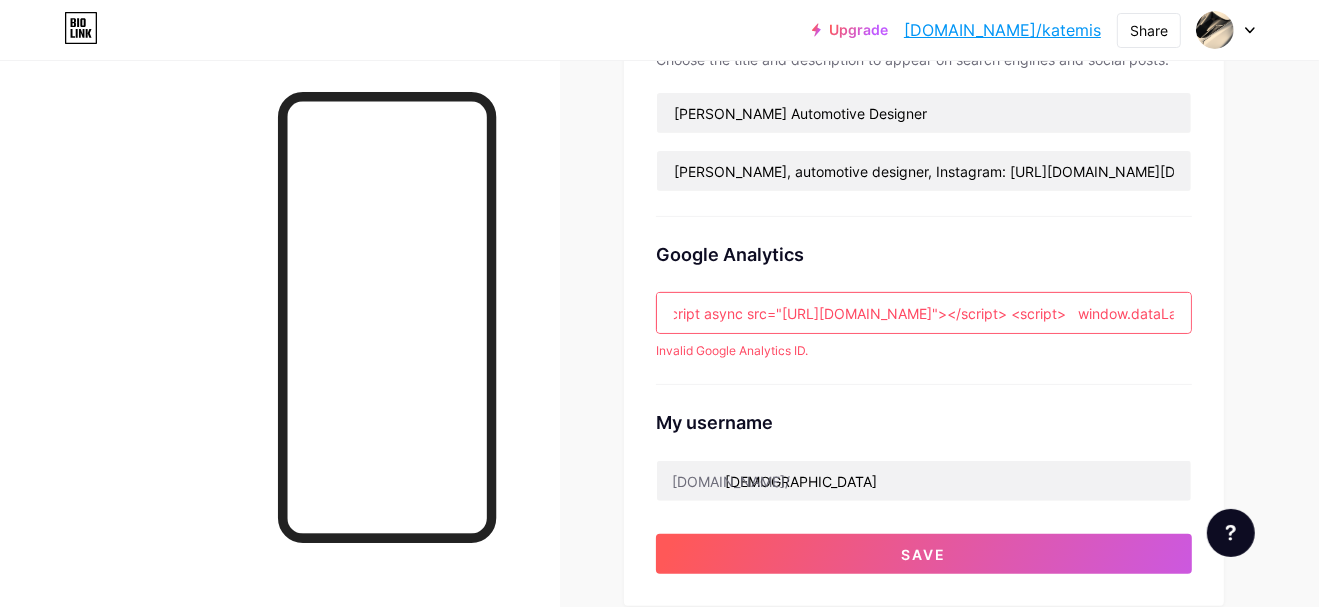 click on "Links
Posts
Design
Subscribers
NEW
Stats
Settings     Preferred link   This is an aesthetic choice. Both links are usable.
[DOMAIN_NAME]/ katemis       katemis .[DOMAIN_NAME]
NSFW warning       Show a warning before displaying your page.     SEO   Choose the title and description to appear on search engines and social posts.   [PERSON_NAME] Automotive Designer     [PERSON_NAME], automotive designer, Instagram: [URL][DOMAIN_NAME][DOMAIN_NAME] , [URL][DOMAIN_NAME]     Google Analytics   <!-- Google tag (gtag.js) --> <script async src="[URL][DOMAIN_NAME]"></script> <script>   window.dataLayer = window.dataLayer || [];   function gtag(){dataLayer.push(arguments);}   gtag('js', new Date());    gtag('config', 'G-HL77Q4HZJ7'); </script>   Invalid Google Analytics ID.   My username   [DOMAIN_NAME]/   katemis         Save       Pro Links" at bounding box center (654, 376) 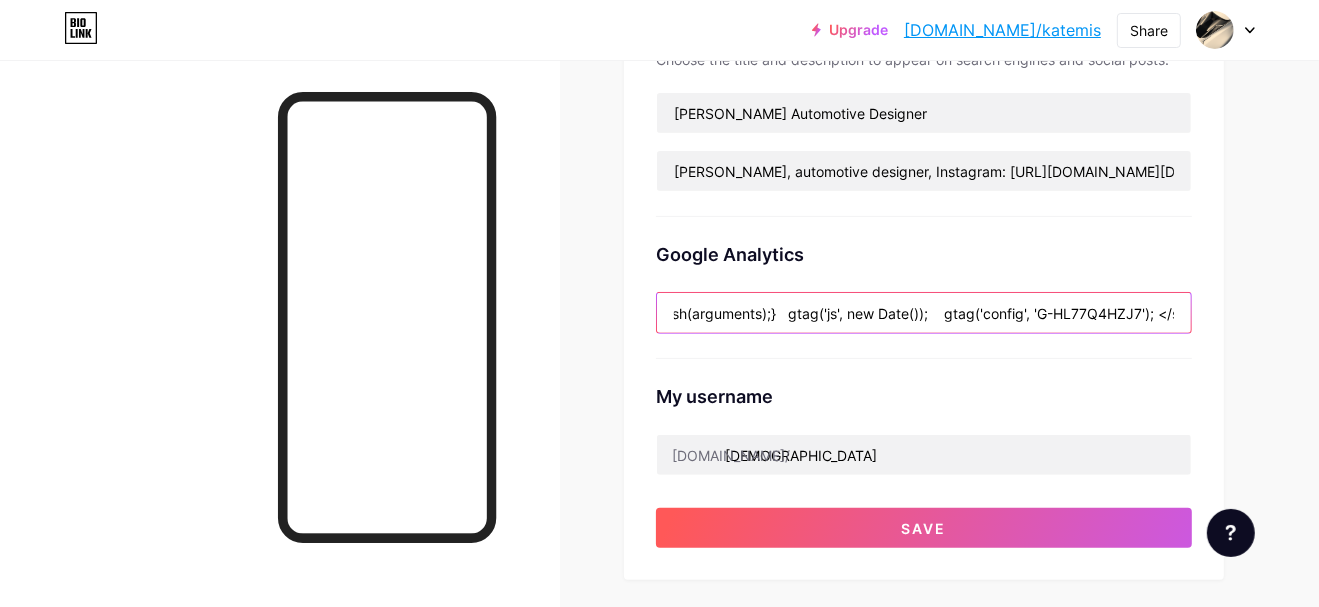 scroll, scrollTop: 0, scrollLeft: 29, axis: horizontal 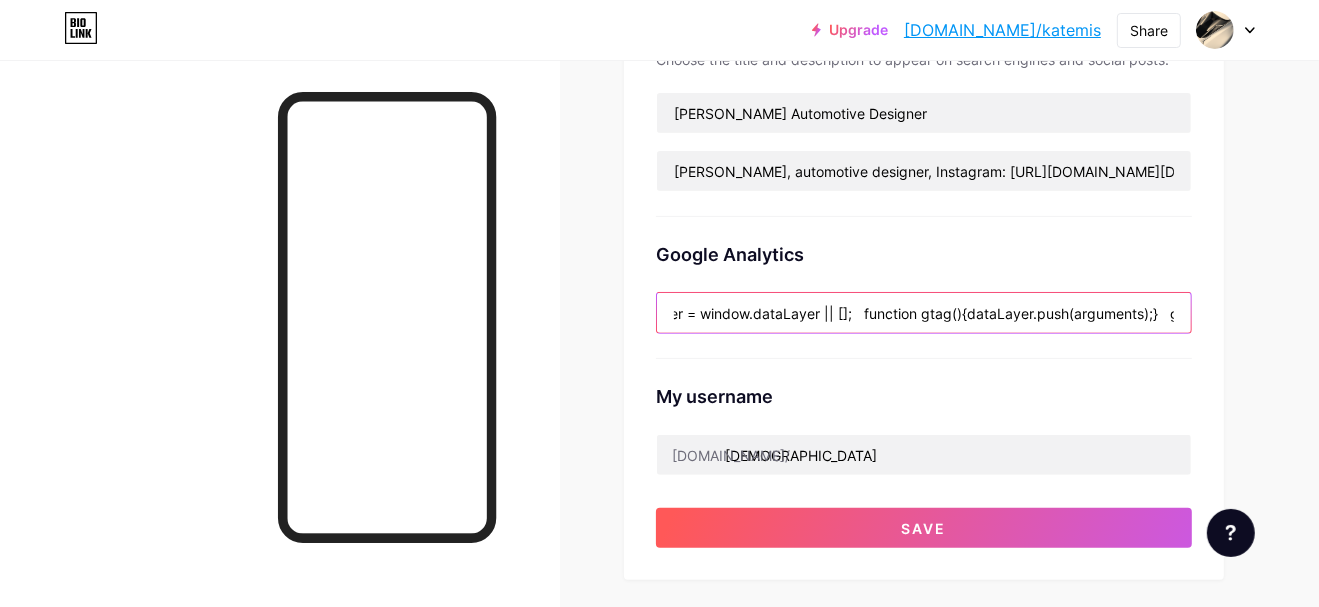 type on "ayer = window.dataLayer || [];   function gtag(){dataLayer.push(arguments);}   gtag('js', new Date());    gtag('config', 'G-HL77Q4HZJ7'); </script>" 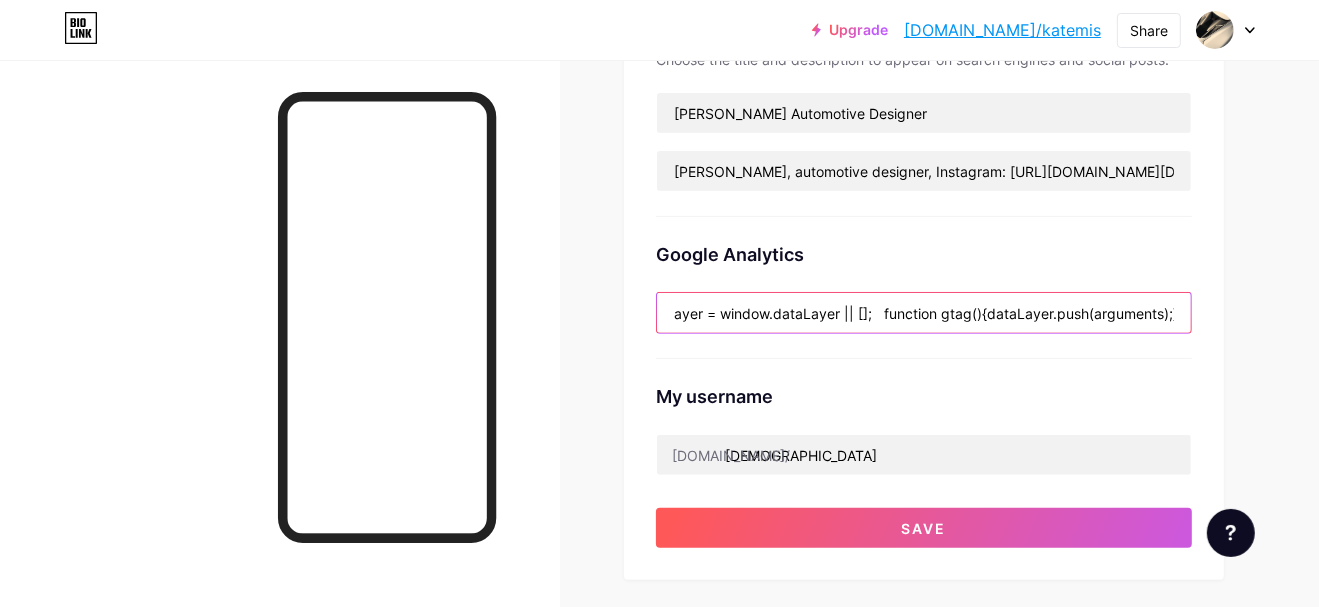 click on "ayer = window.dataLayer || [];   function gtag(){dataLayer.push(arguments);}   gtag('js', new Date());    gtag('config', 'G-HL77Q4HZJ7'); </script>" at bounding box center [924, 313] 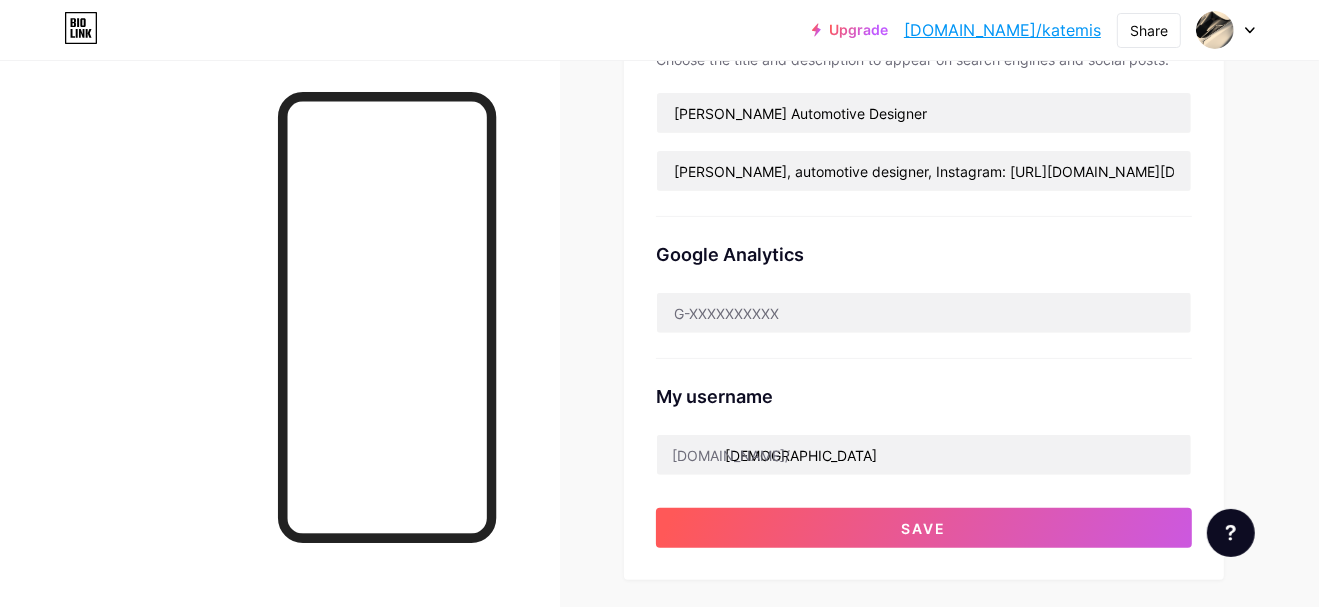 click on "My username   [DOMAIN_NAME]/   katemis" at bounding box center (924, 417) 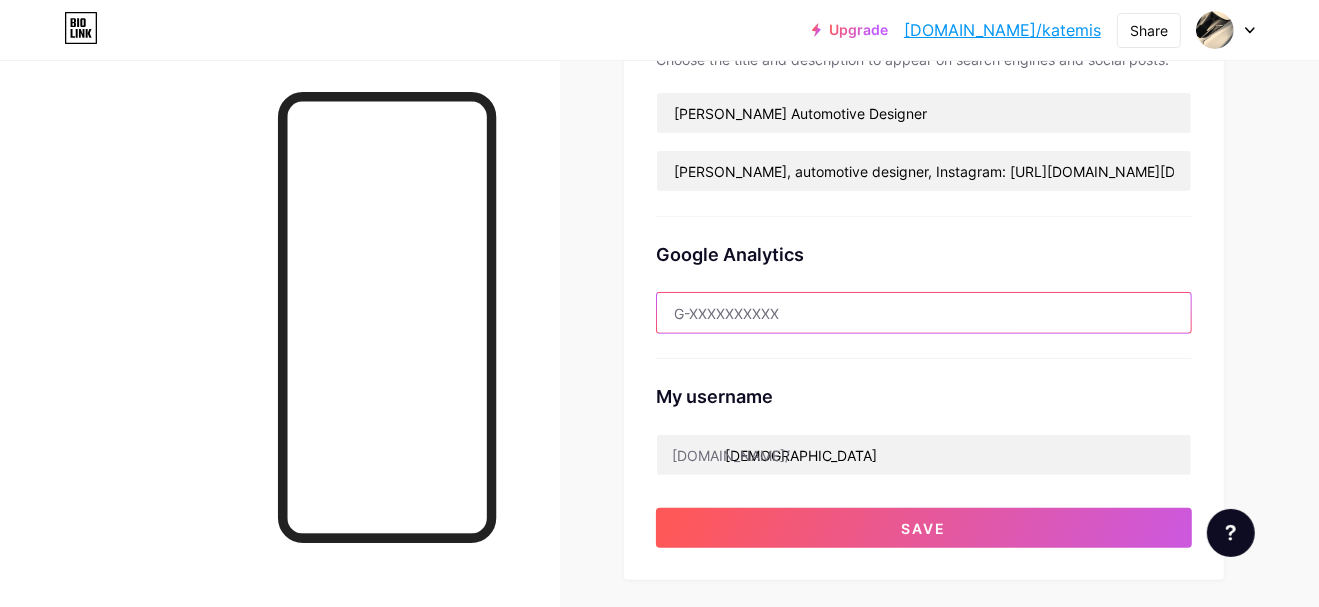 click at bounding box center (924, 313) 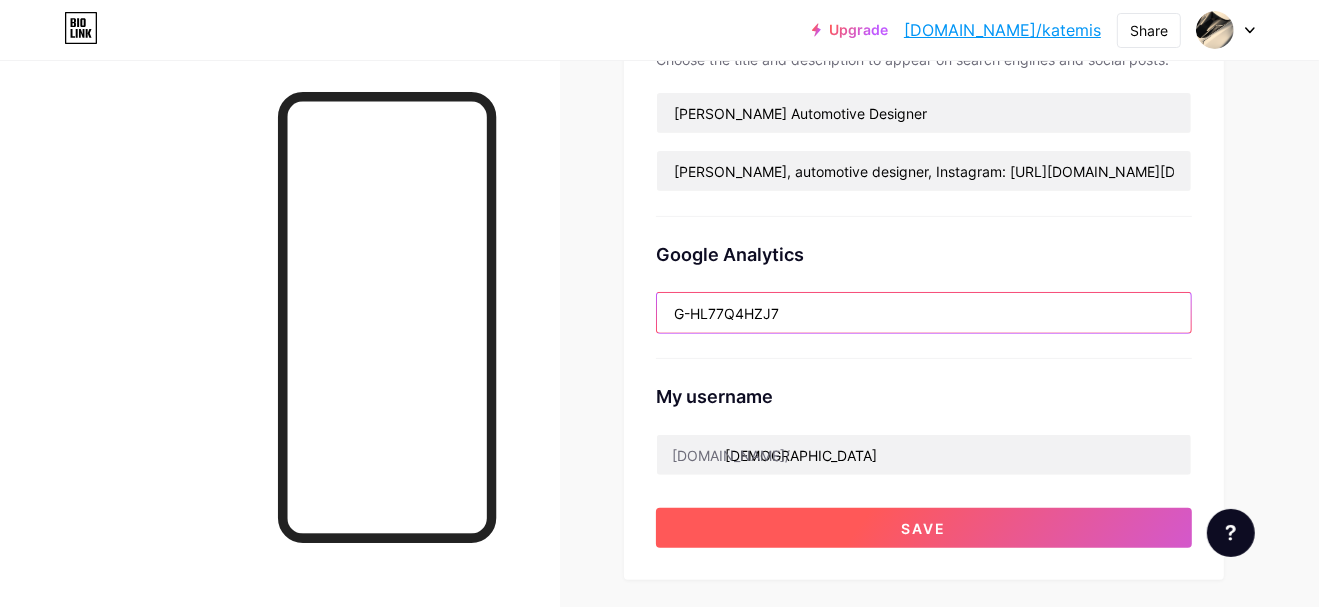 type on "G-HL77Q4HZJ7" 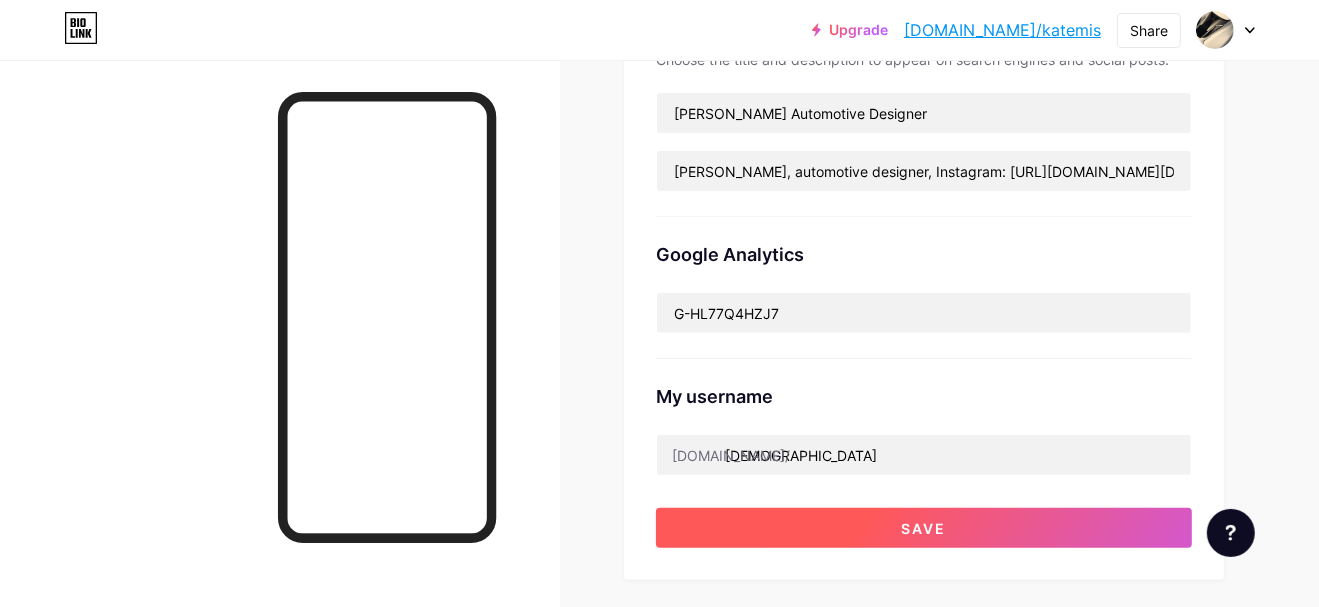 click on "Save" at bounding box center [924, 528] 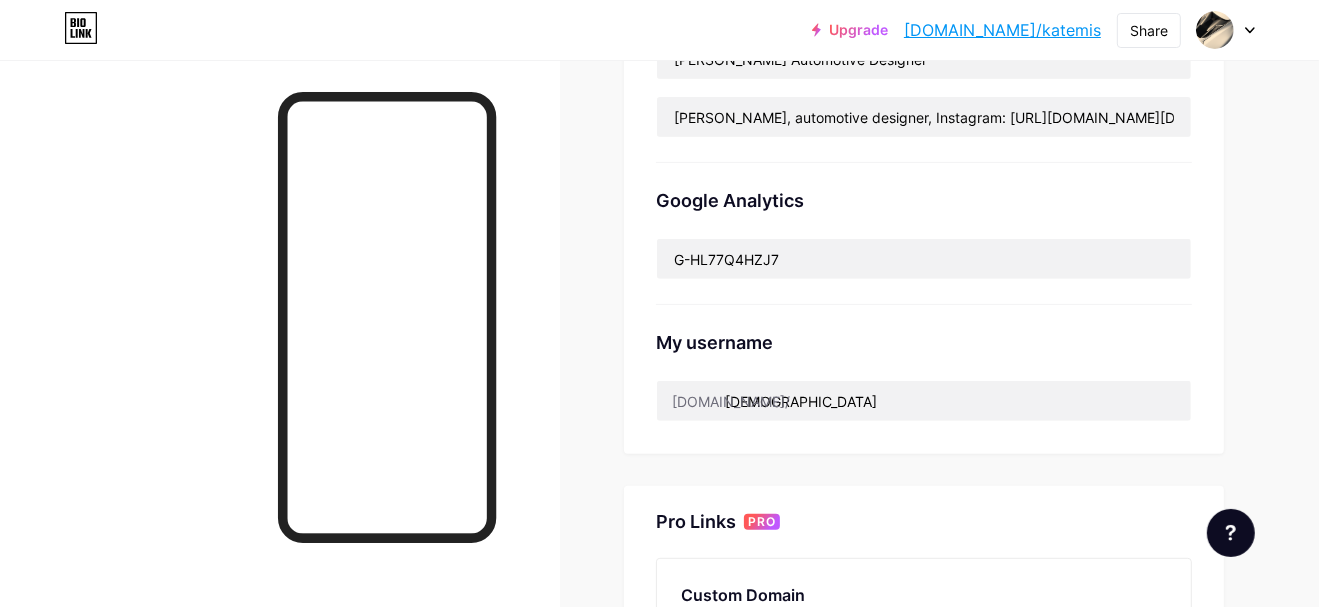 scroll, scrollTop: 415, scrollLeft: 0, axis: vertical 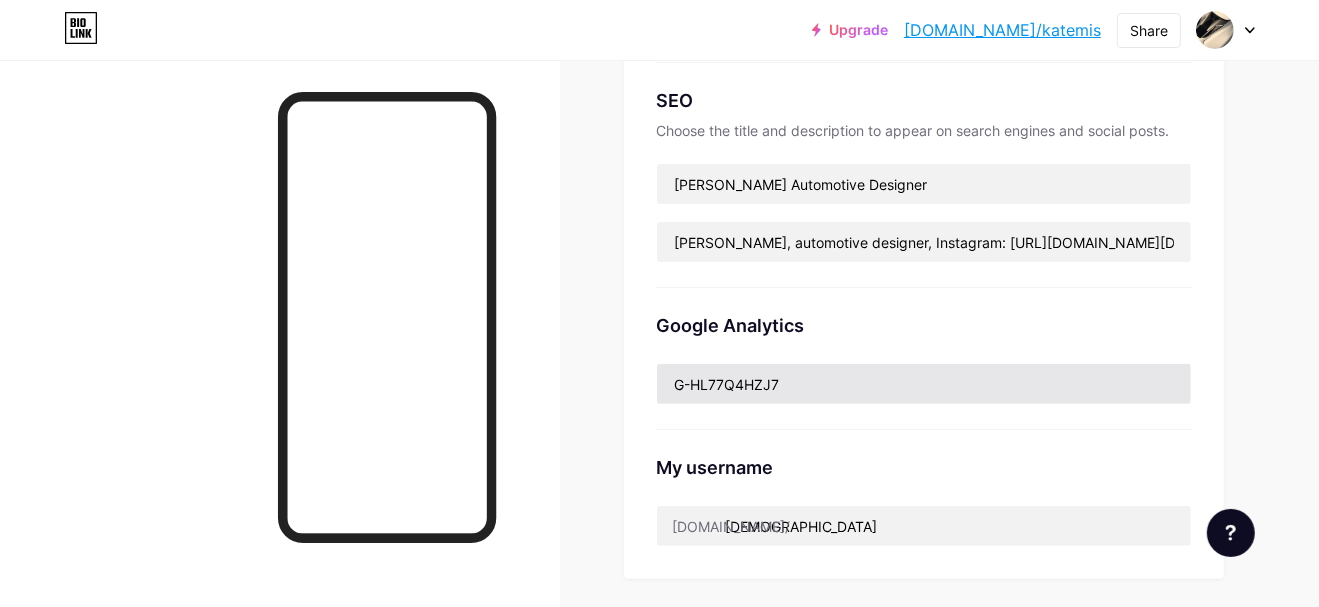 click on "G-HL77Q4HZJ7" at bounding box center (924, 384) 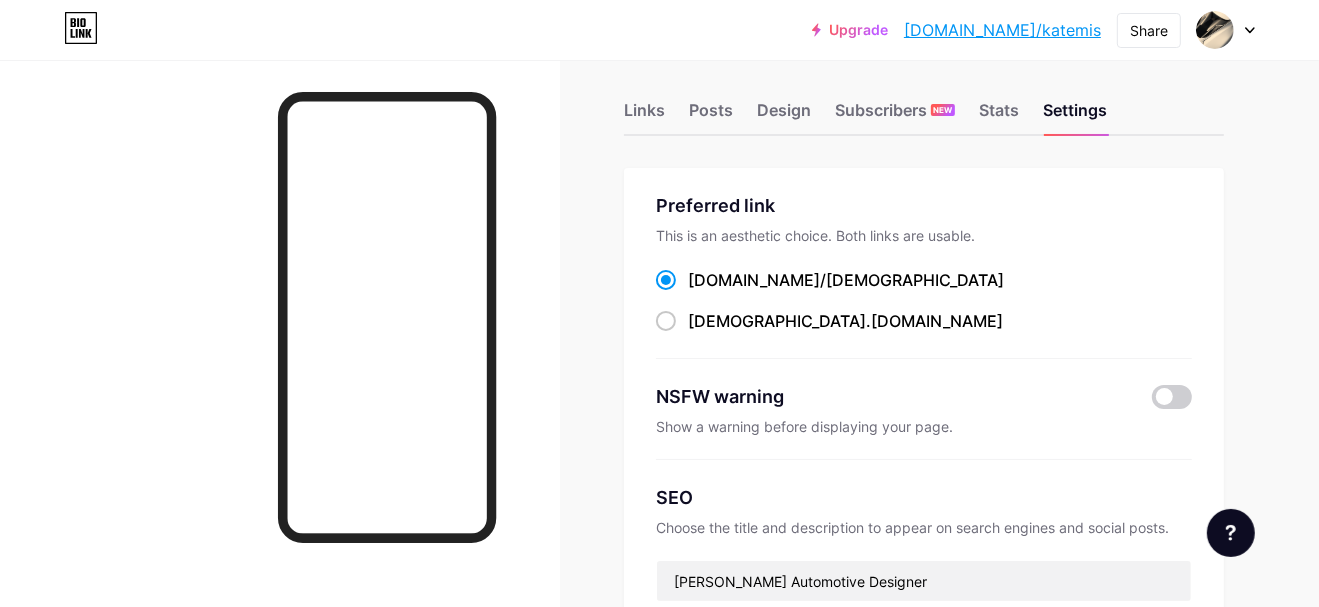 scroll, scrollTop: 0, scrollLeft: 0, axis: both 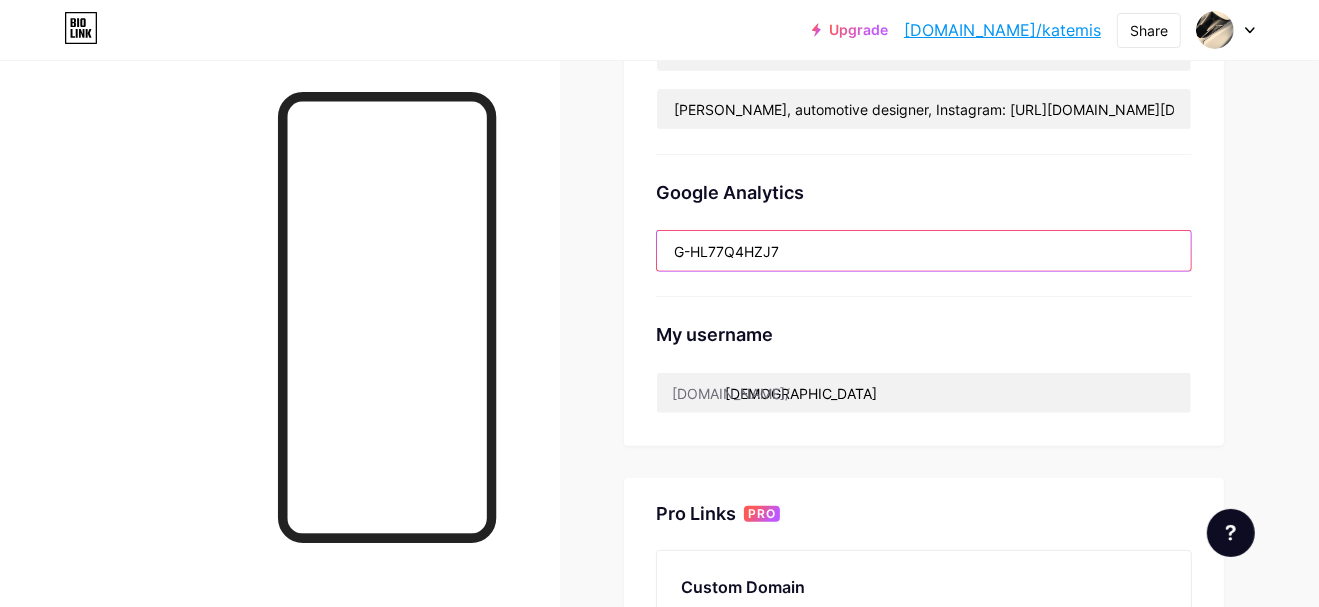 drag, startPoint x: 791, startPoint y: 231, endPoint x: 751, endPoint y: 250, distance: 44.28318 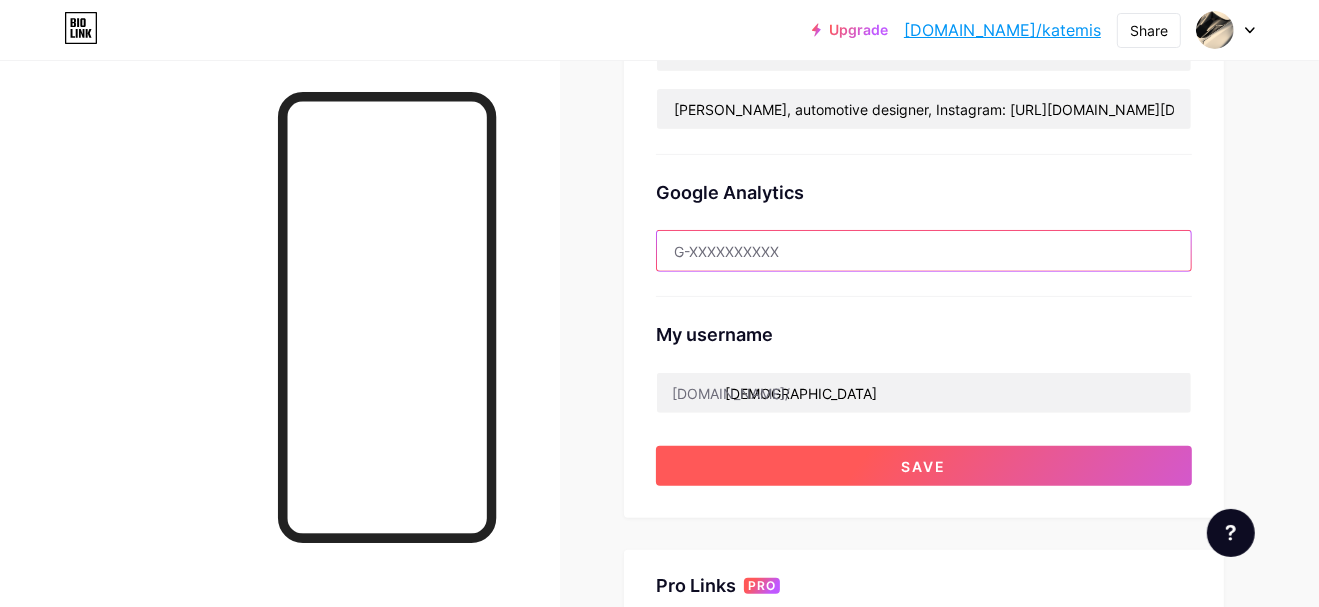 type 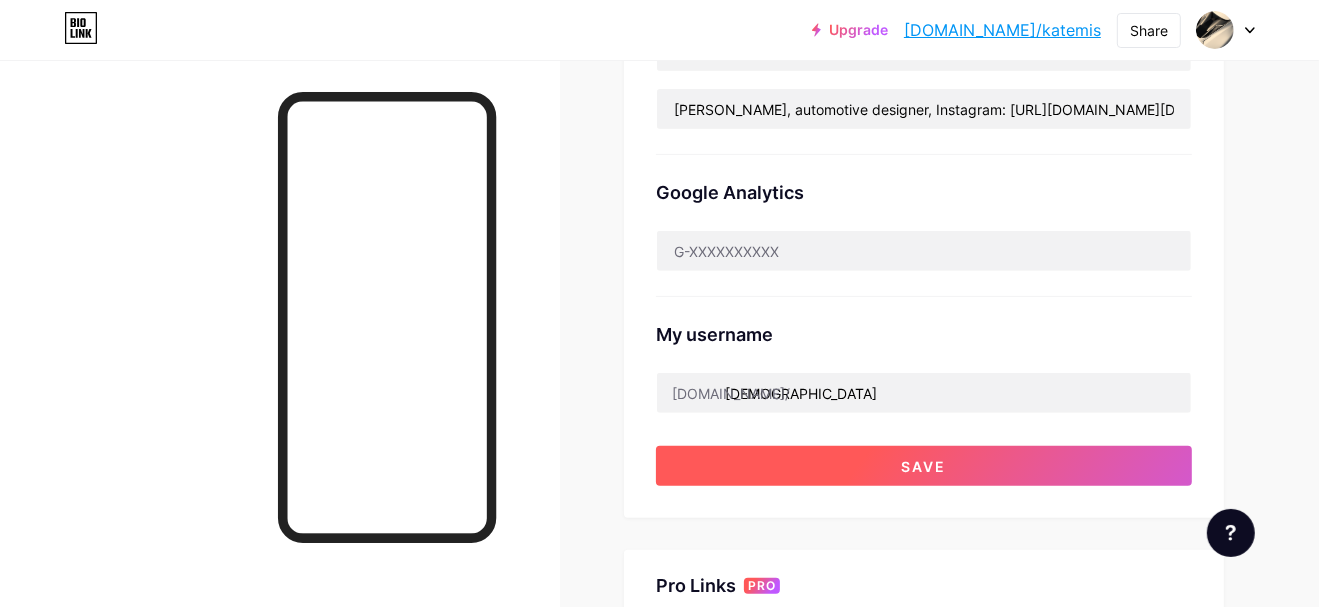 click on "Save" at bounding box center (924, 466) 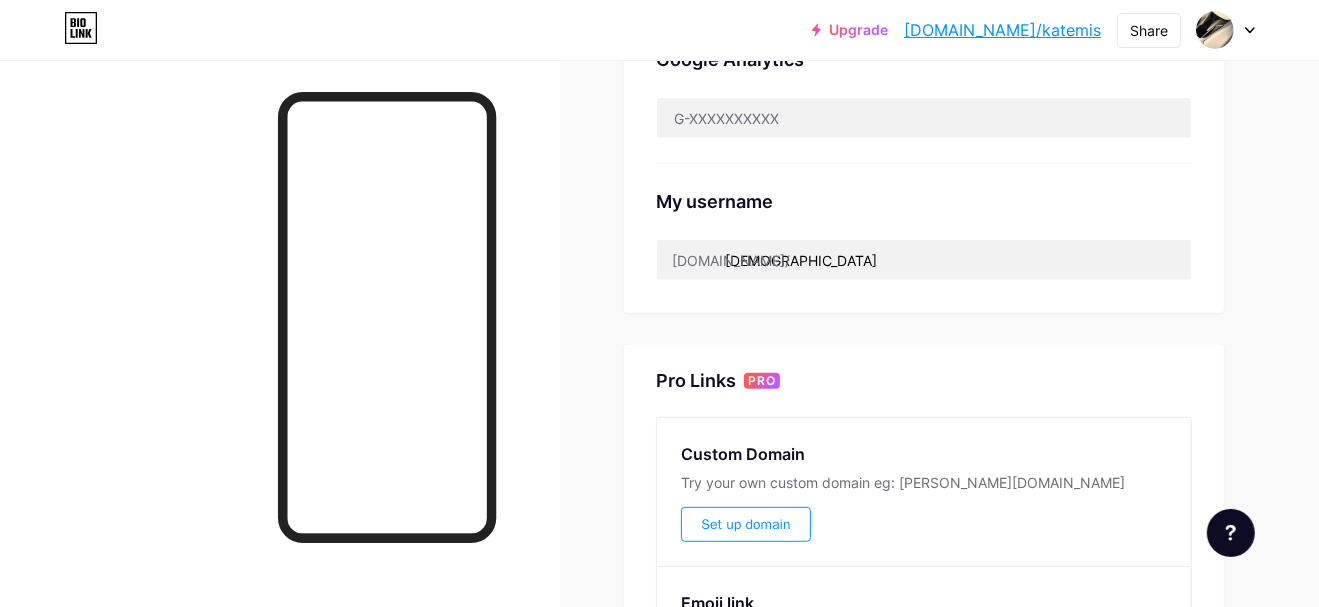 scroll, scrollTop: 548, scrollLeft: 0, axis: vertical 